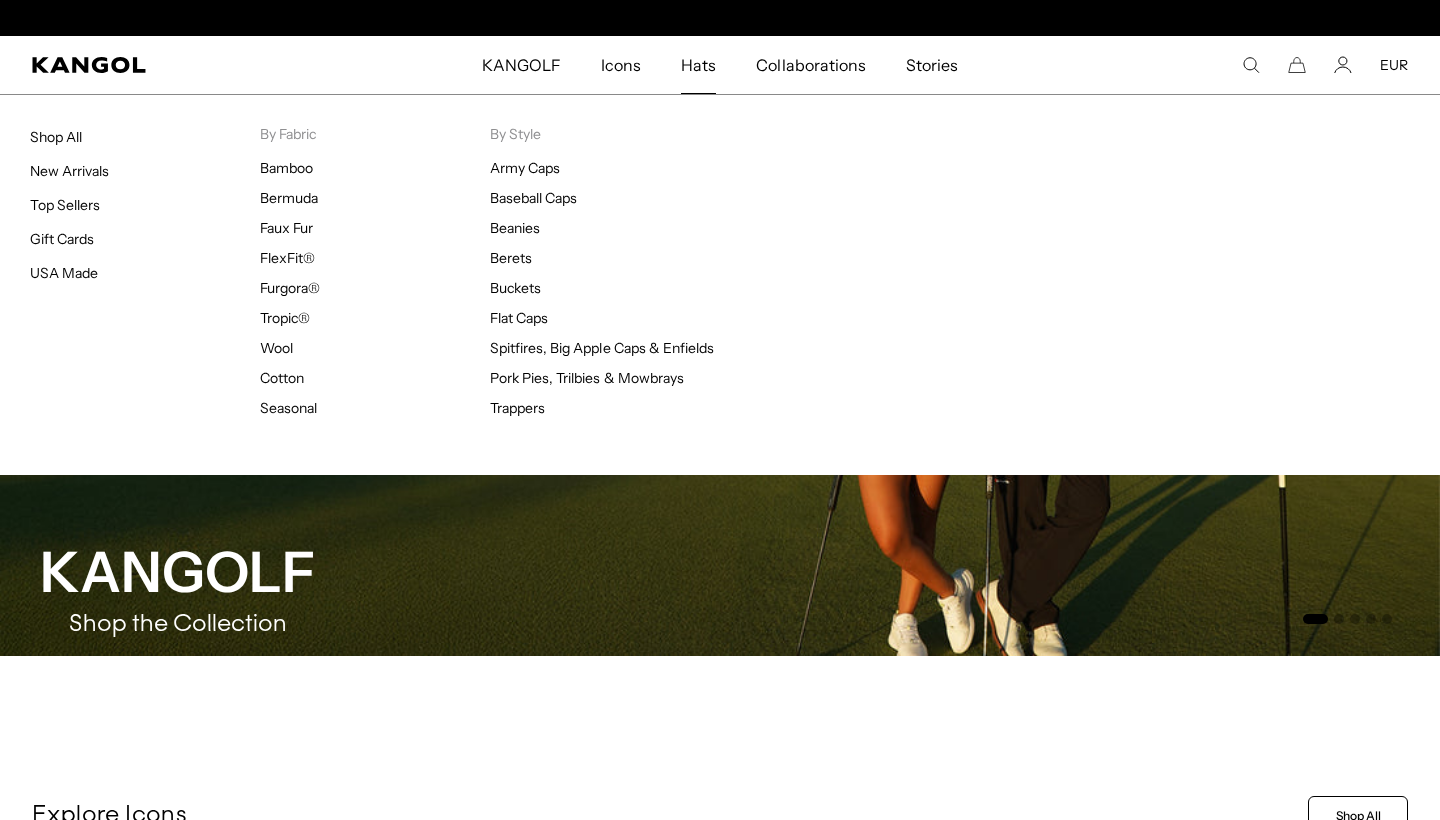 scroll, scrollTop: 0, scrollLeft: 0, axis: both 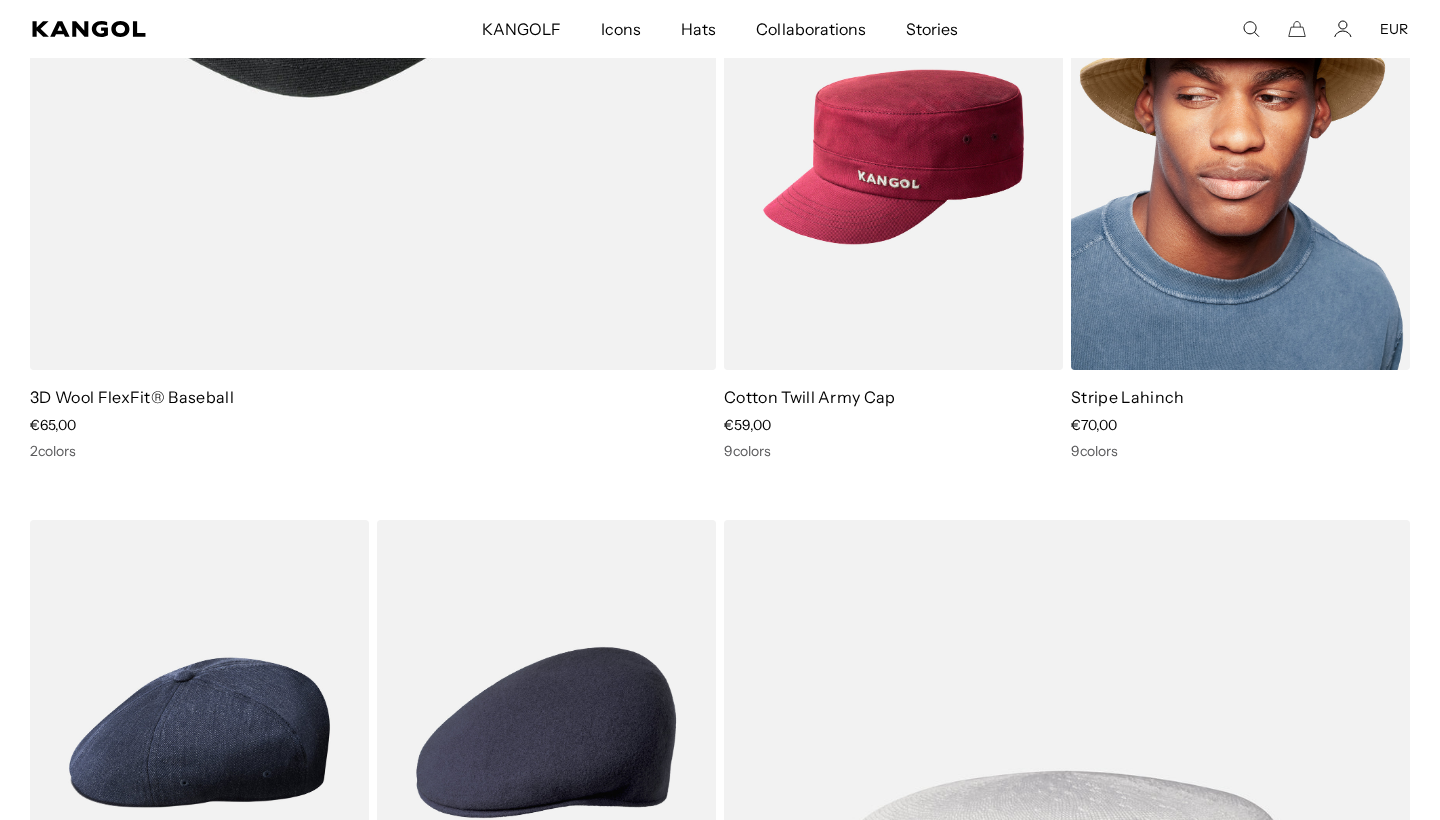 click at bounding box center [1240, 157] 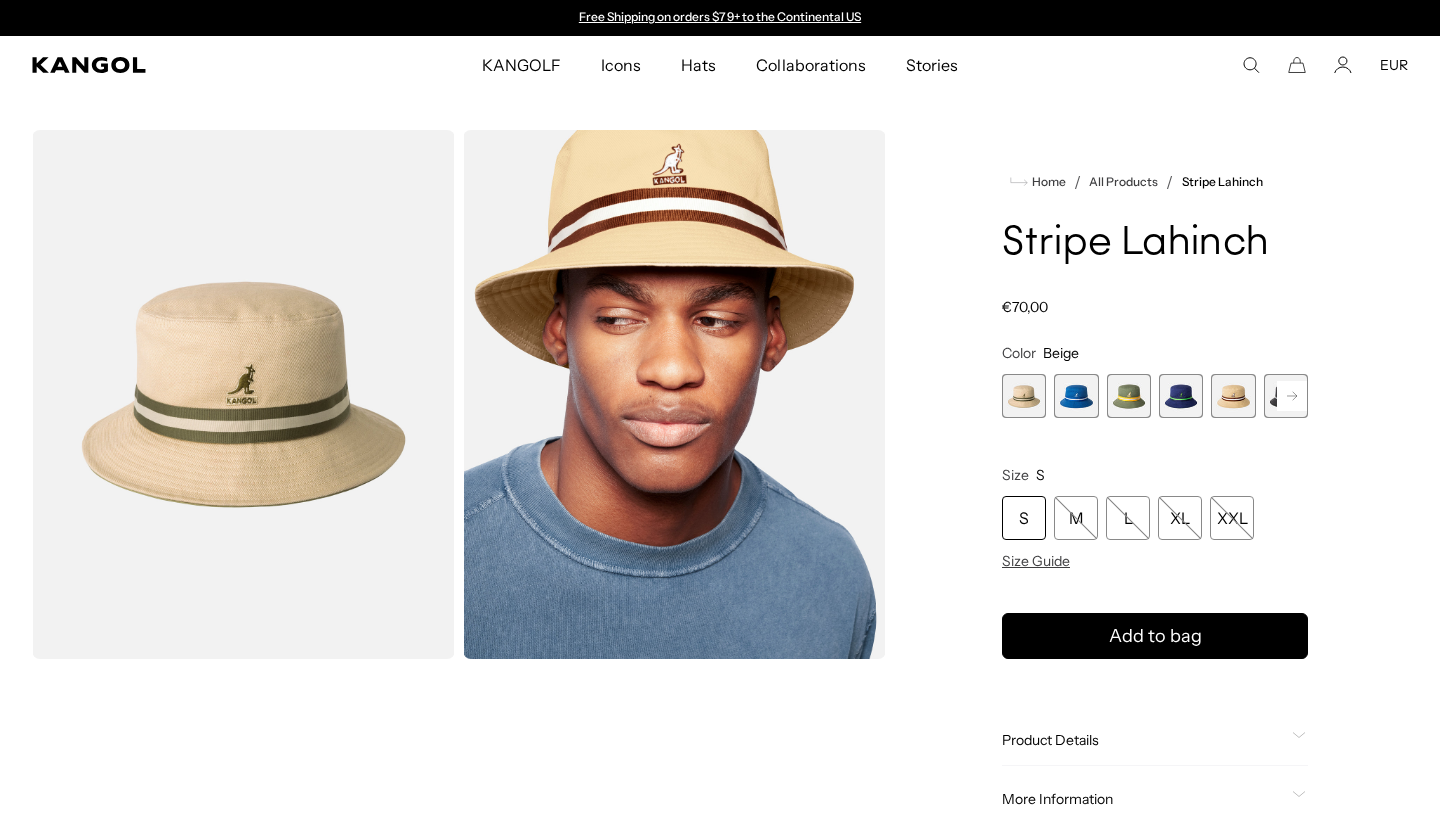 click 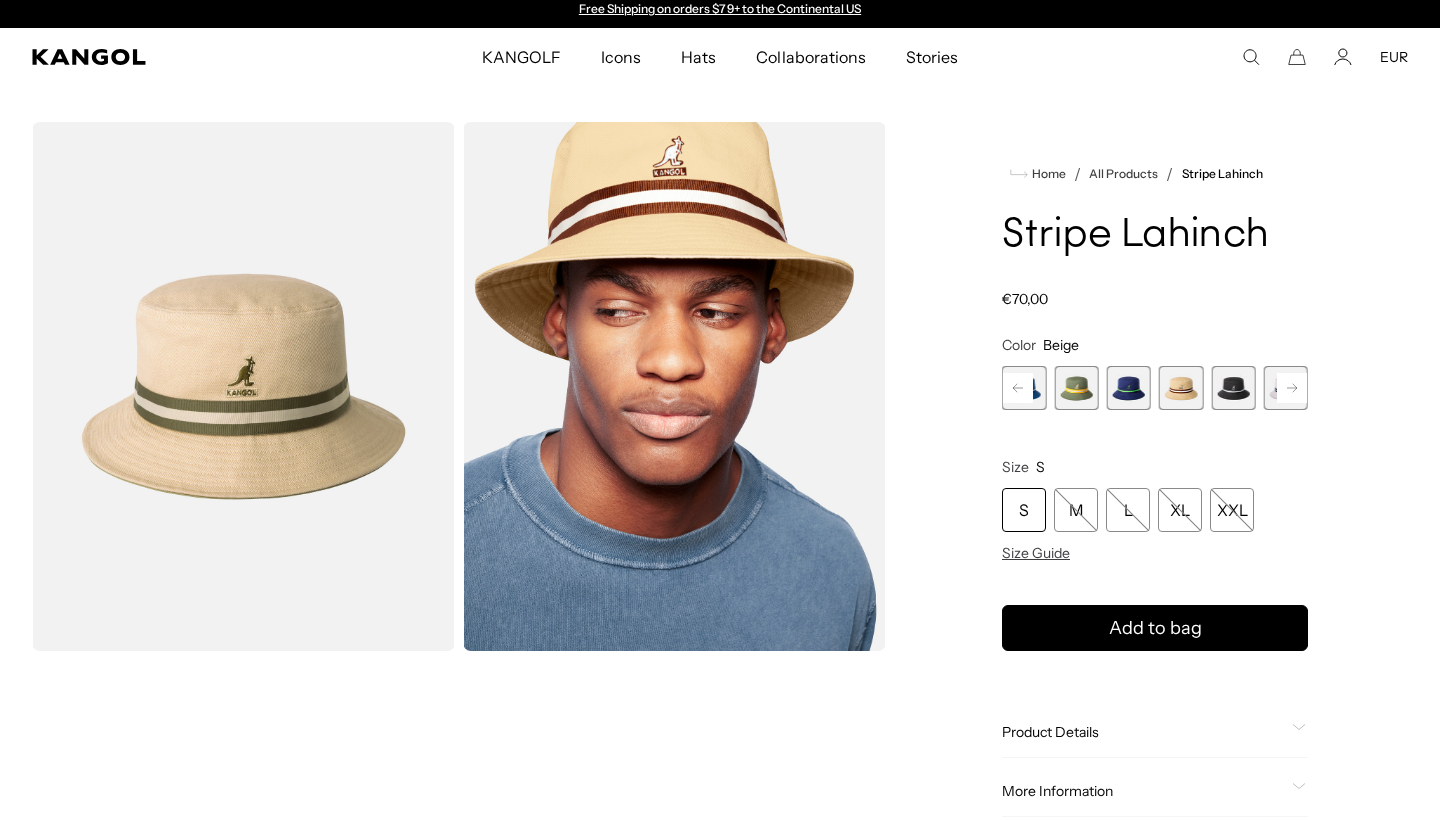 click 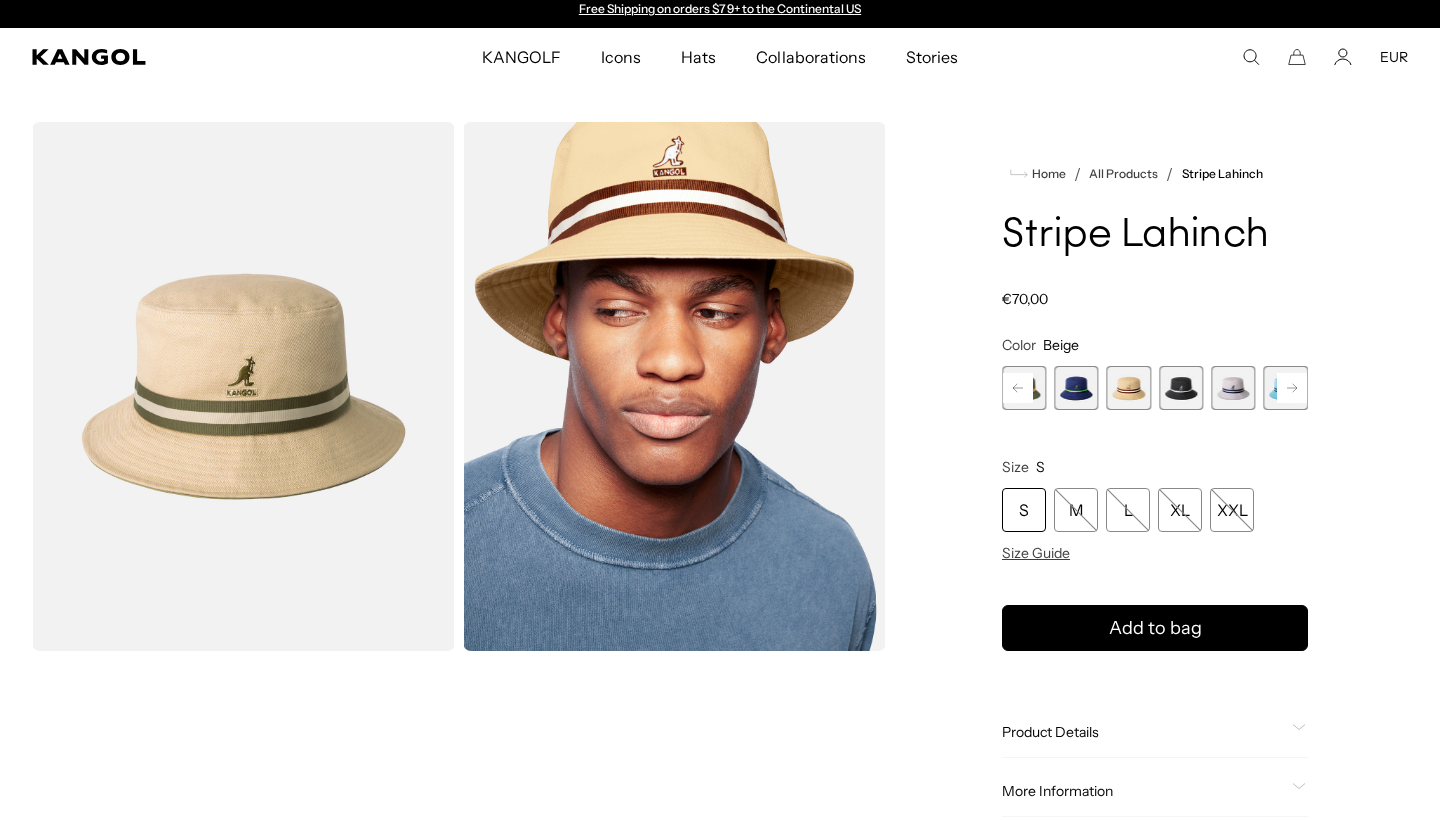 scroll, scrollTop: 8, scrollLeft: 0, axis: vertical 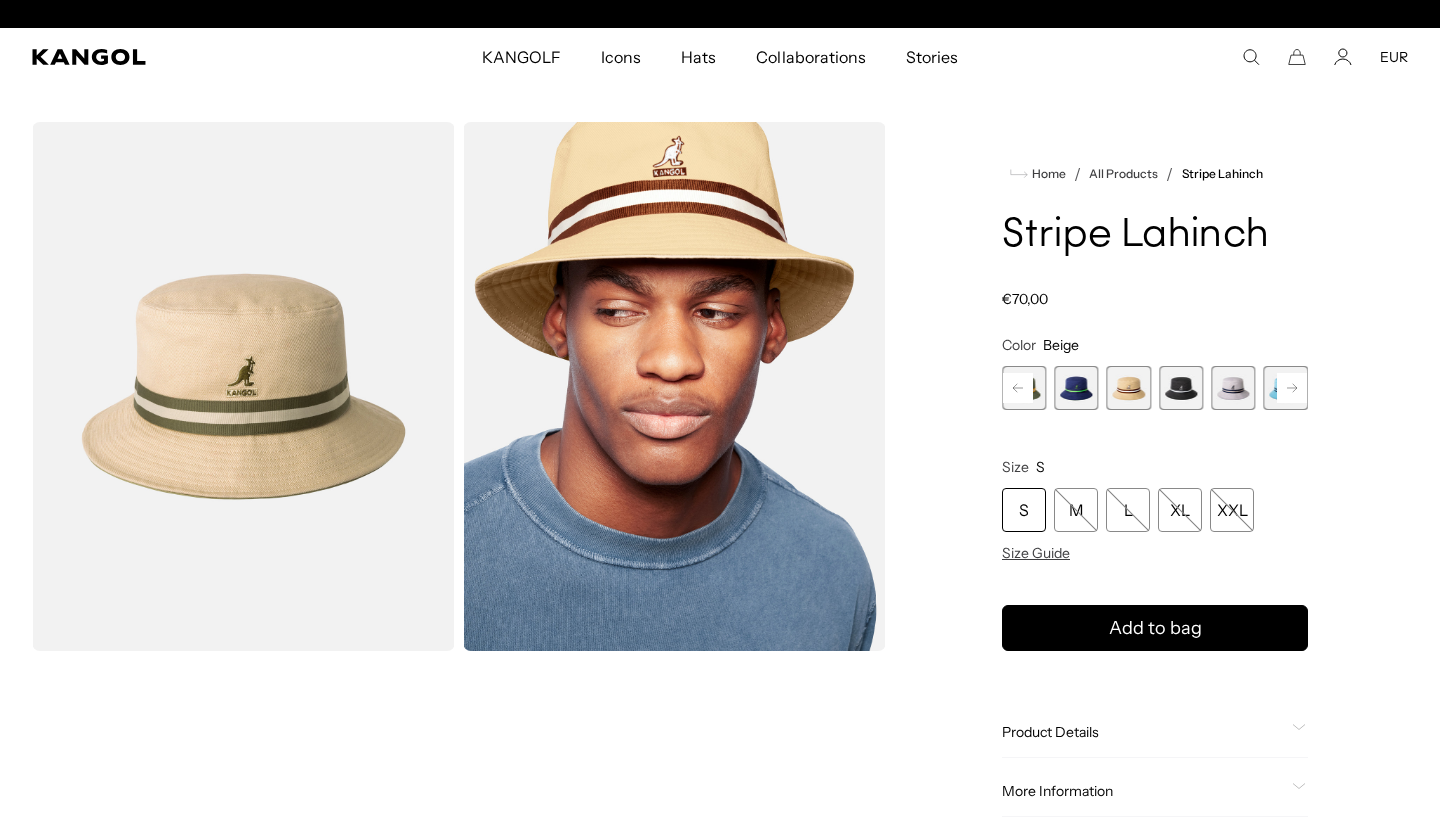click 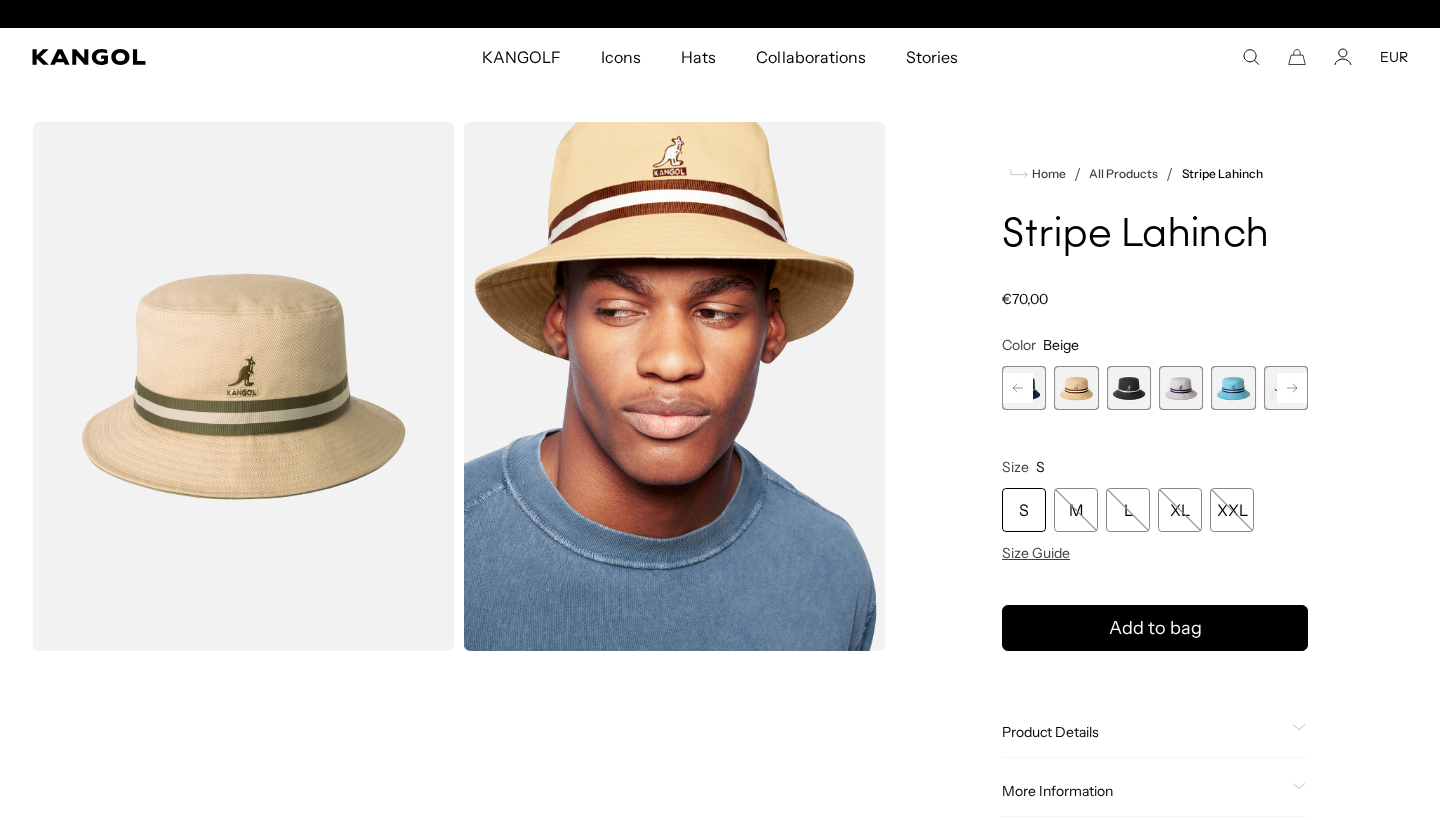 scroll, scrollTop: 0, scrollLeft: 0, axis: both 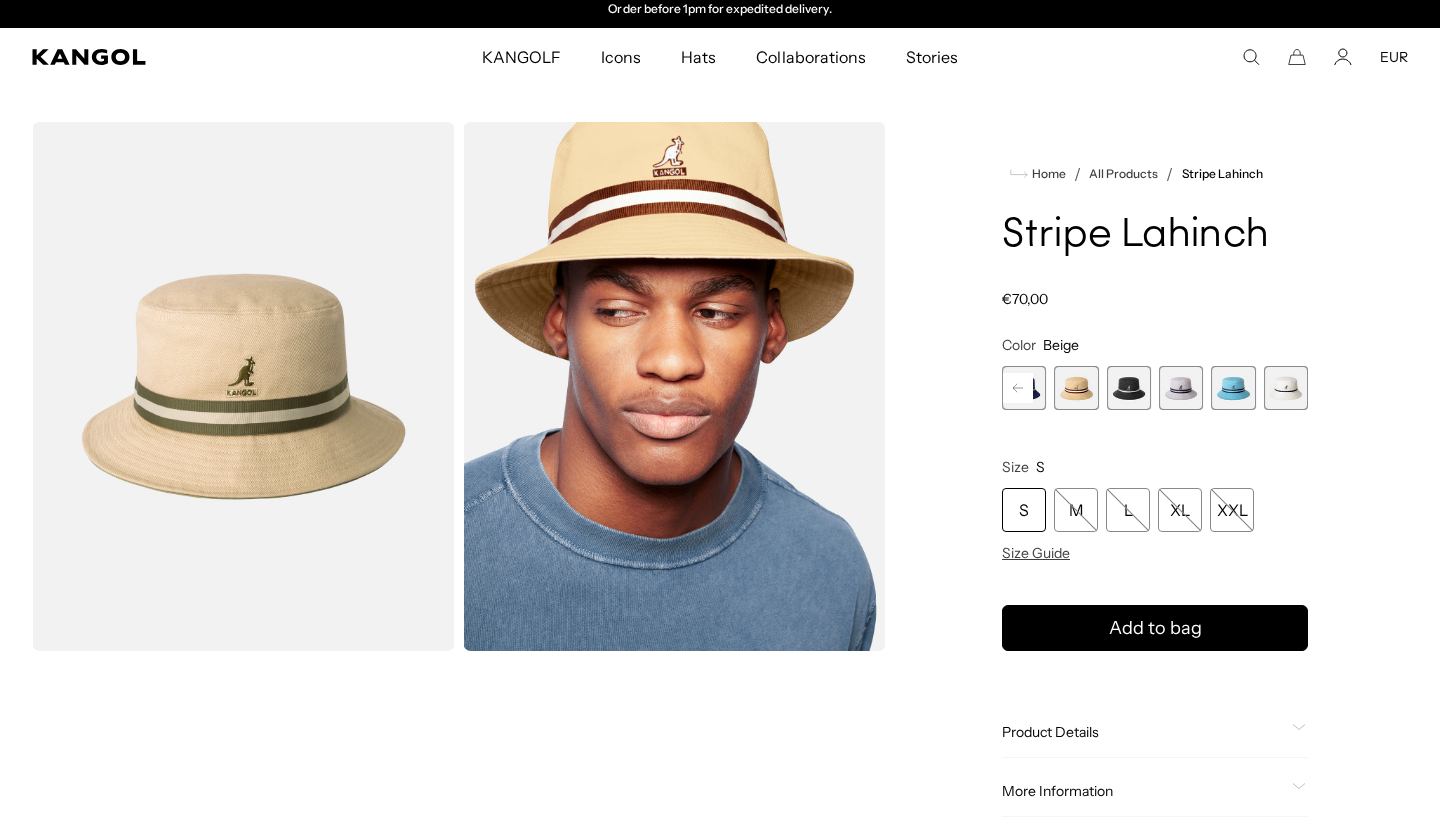 click at bounding box center [1233, 388] 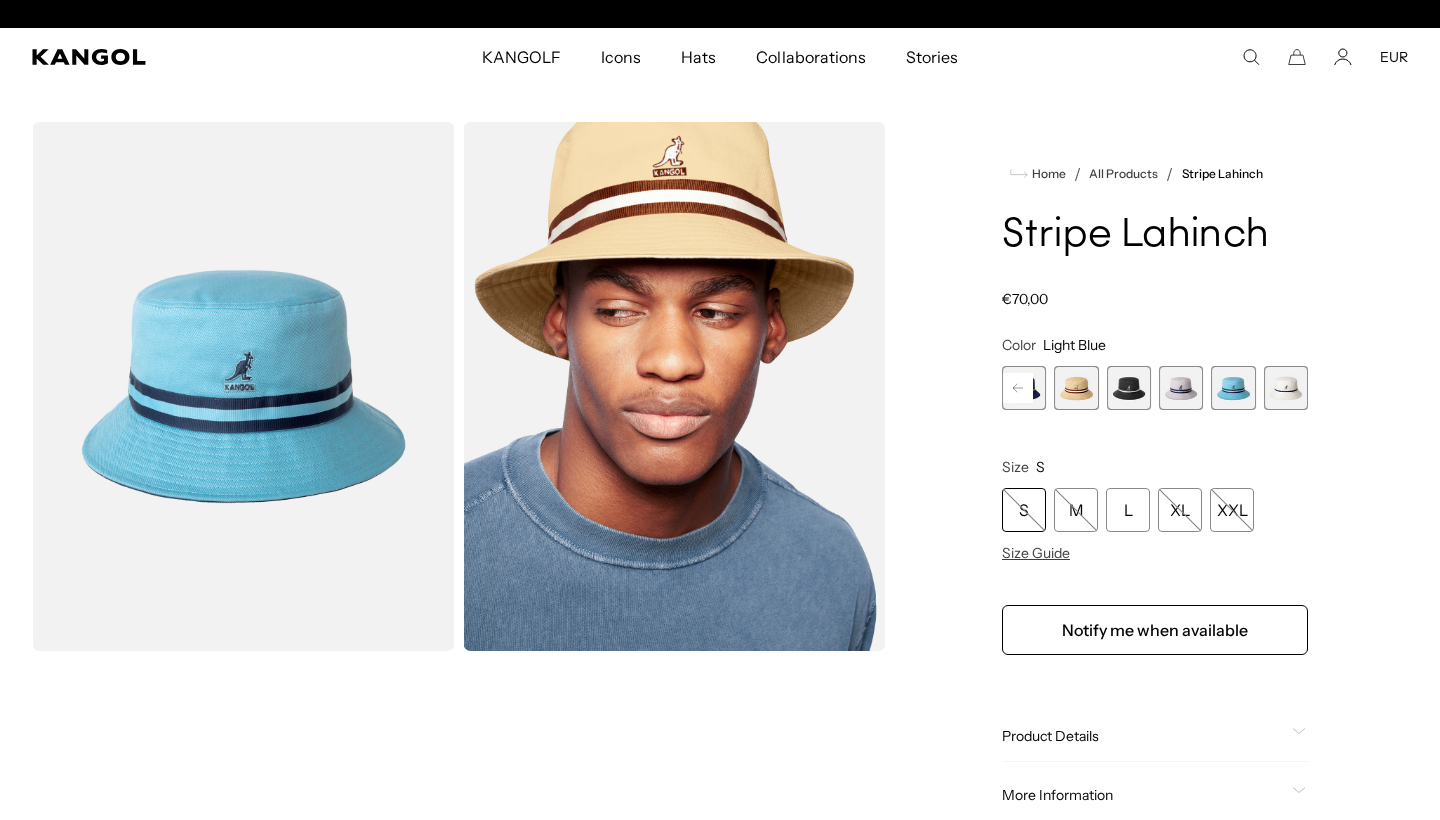 scroll, scrollTop: 0, scrollLeft: 0, axis: both 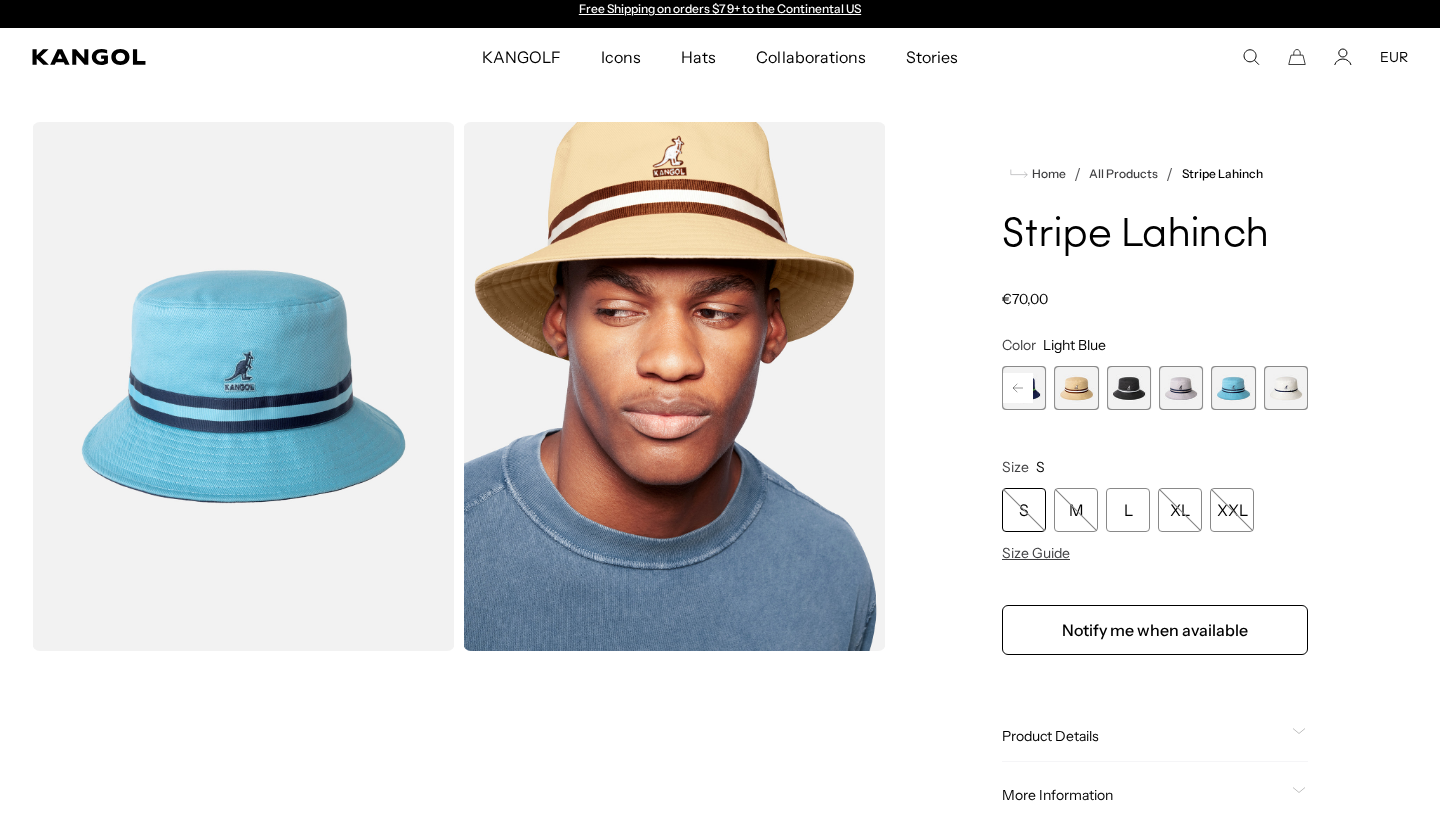 click at bounding box center (243, 386) 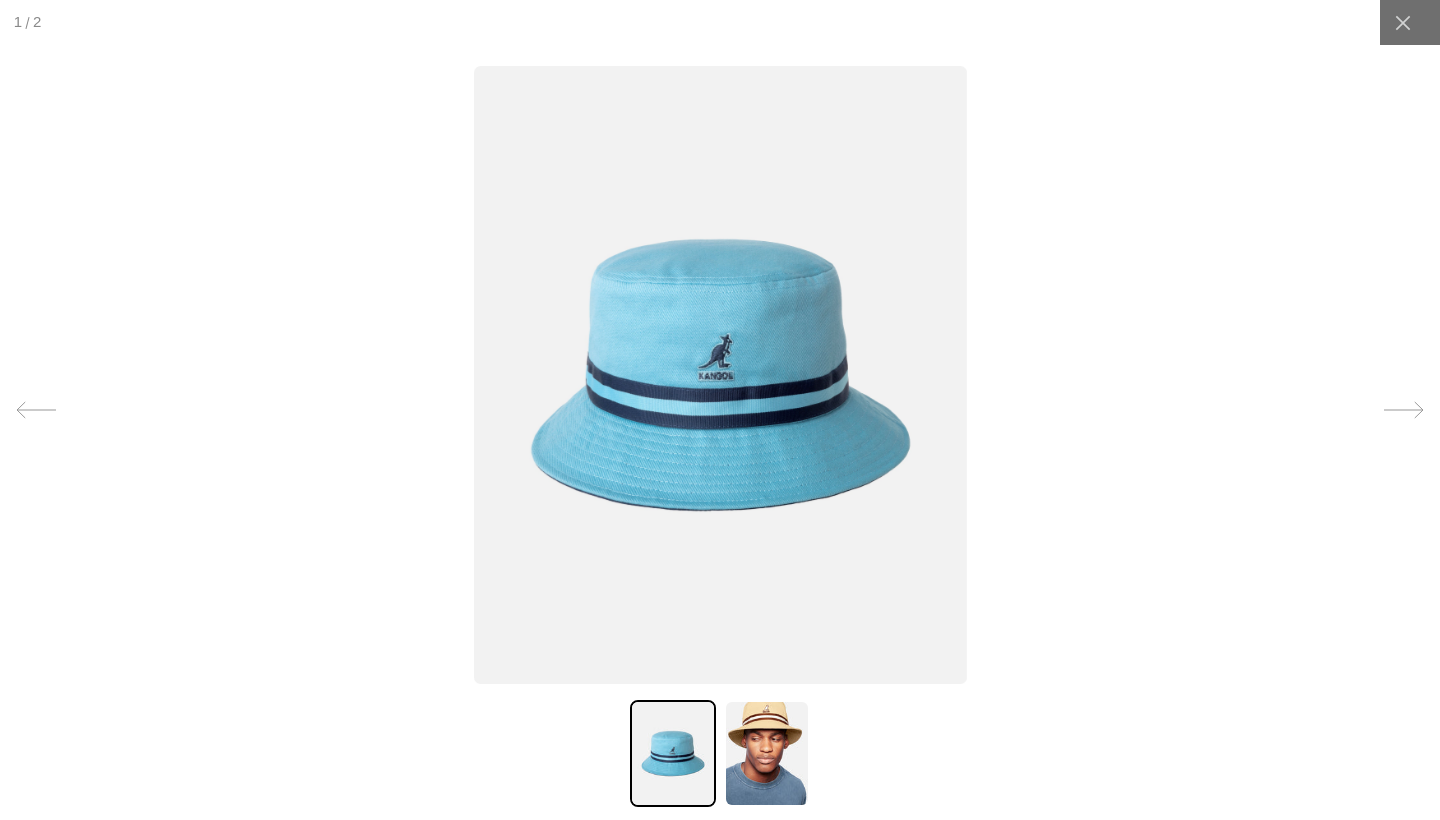 click at bounding box center (719, 375) 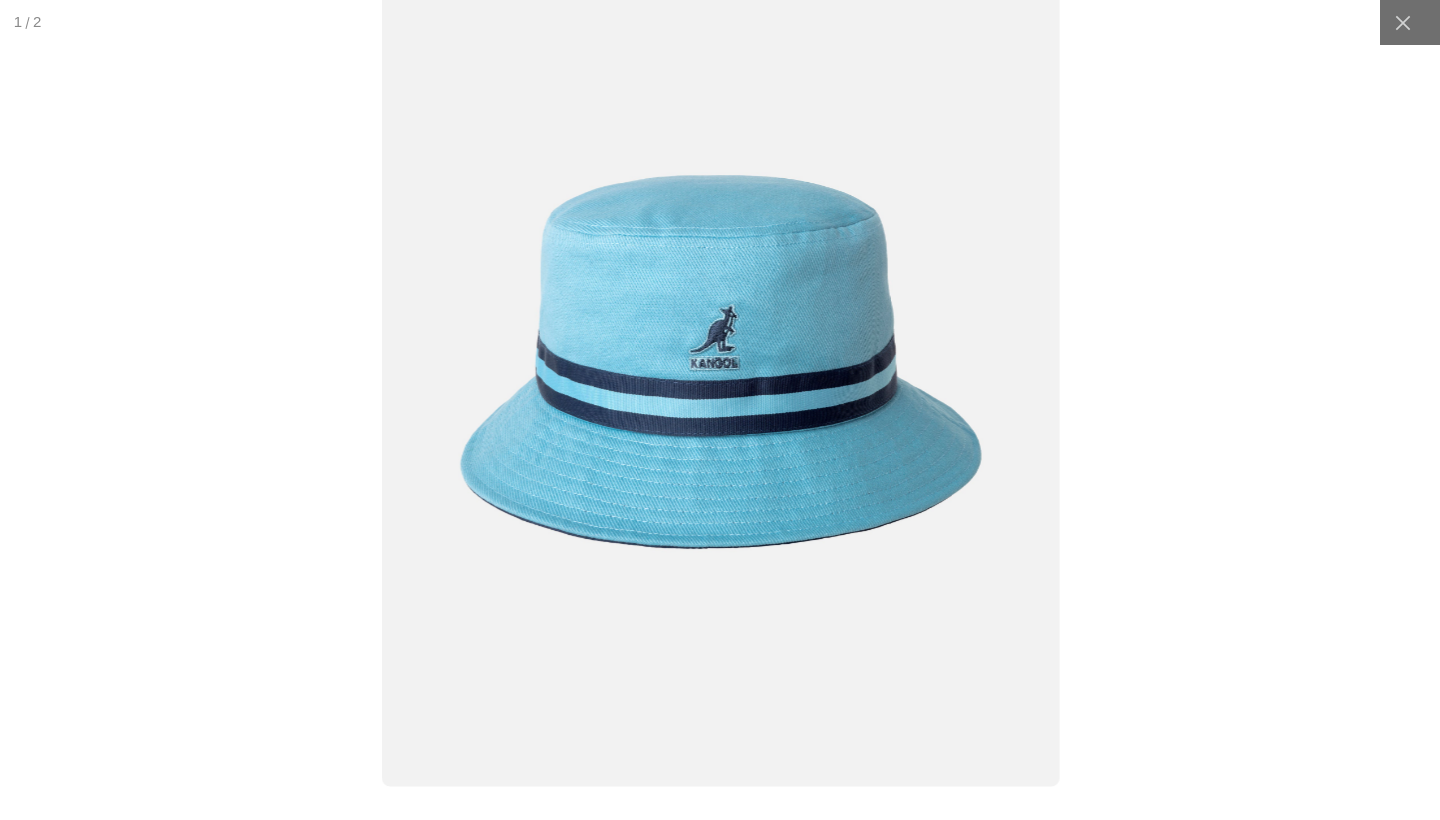 scroll, scrollTop: 0, scrollLeft: 0, axis: both 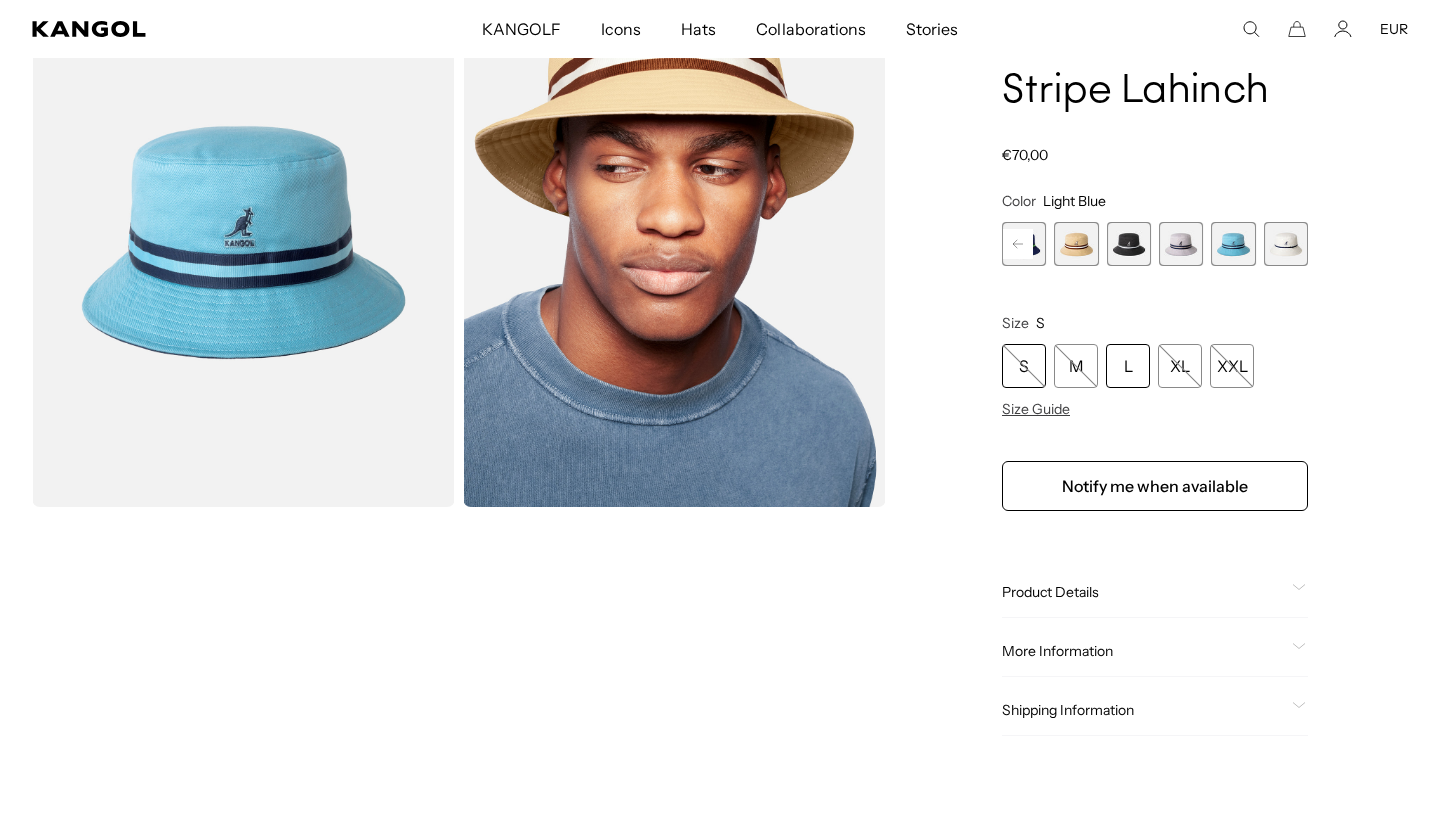 click on "L" at bounding box center [1128, 366] 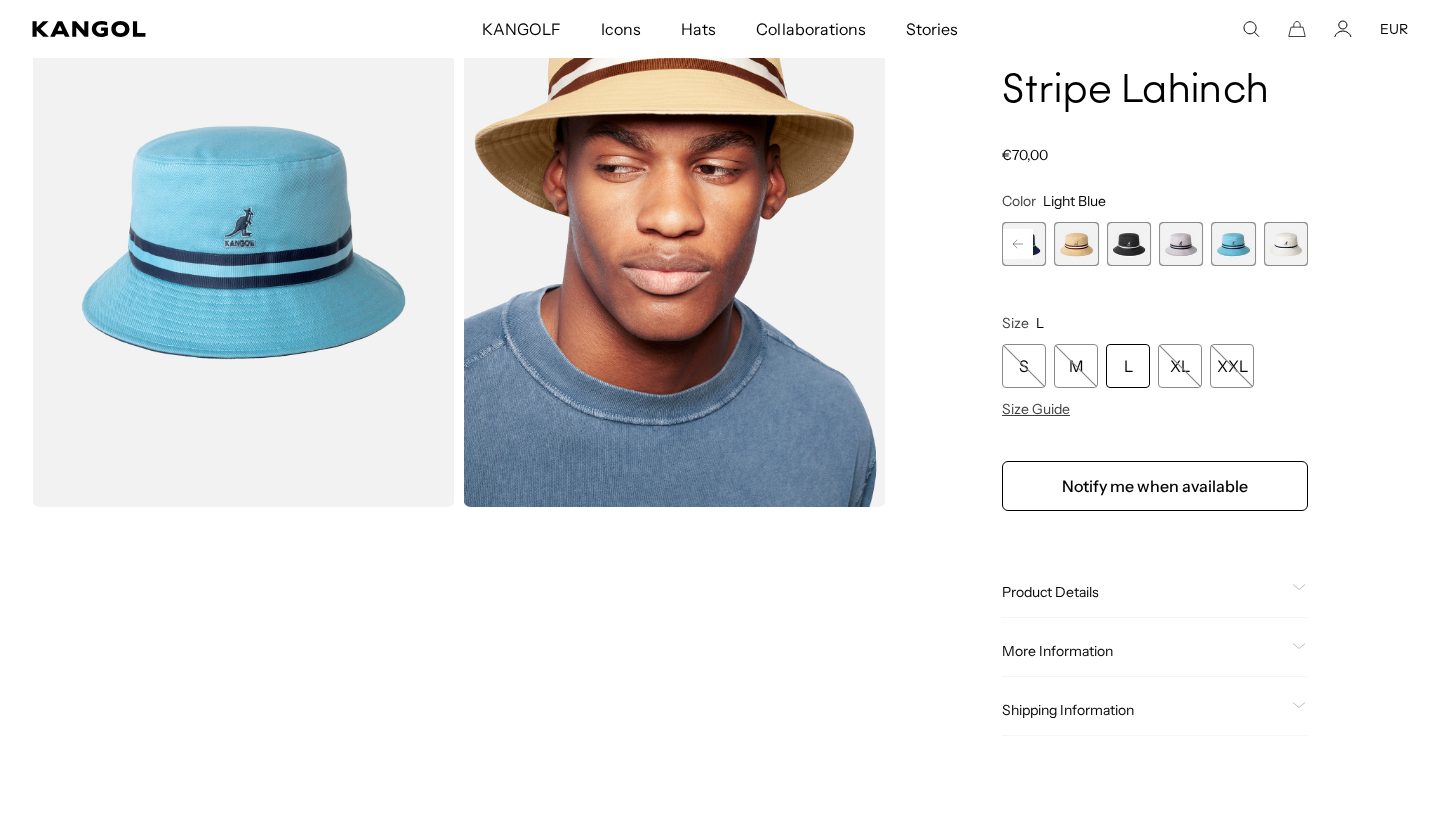 scroll, scrollTop: 0, scrollLeft: 0, axis: both 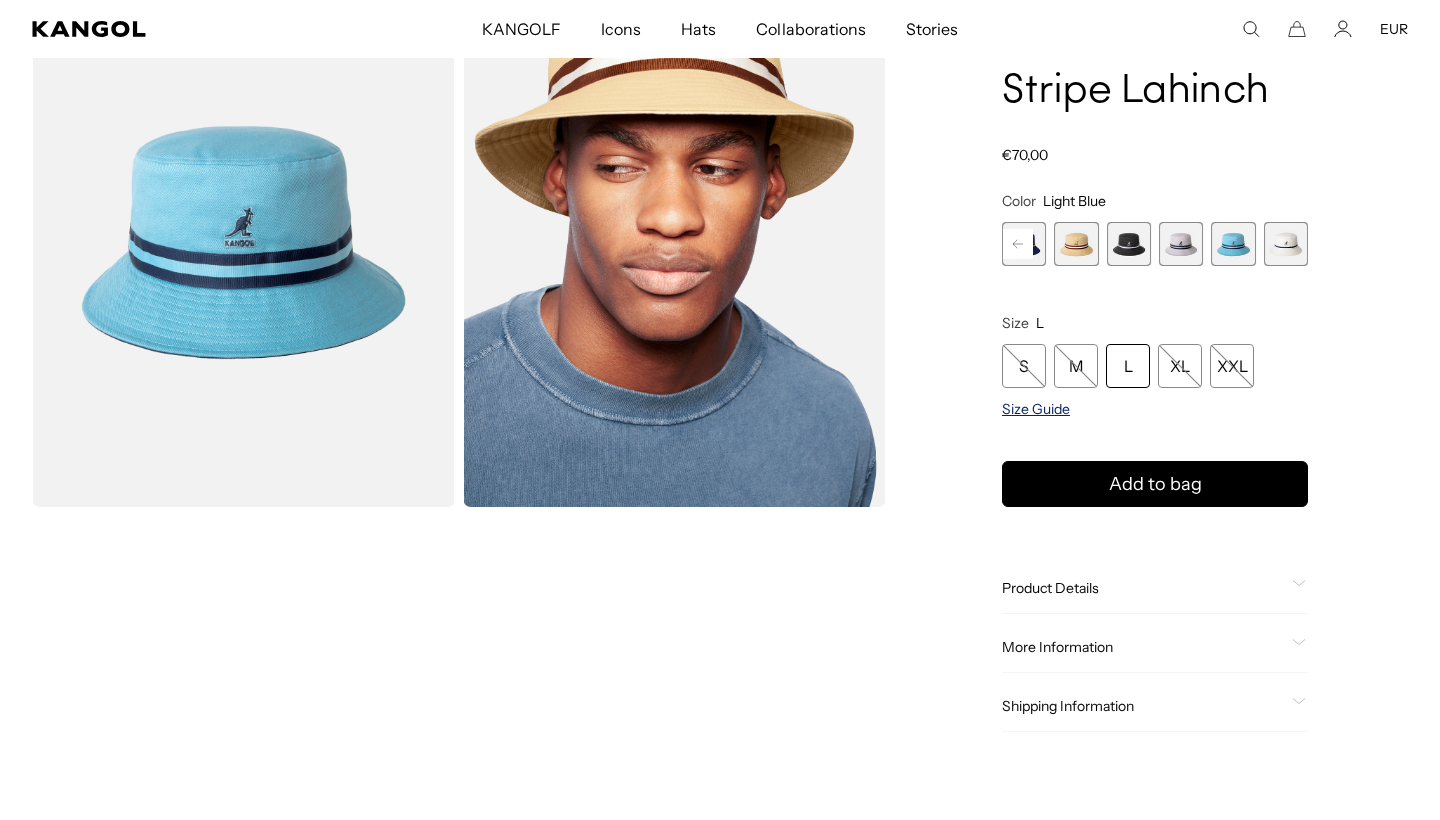 click on "Size Guide" at bounding box center (1036, 409) 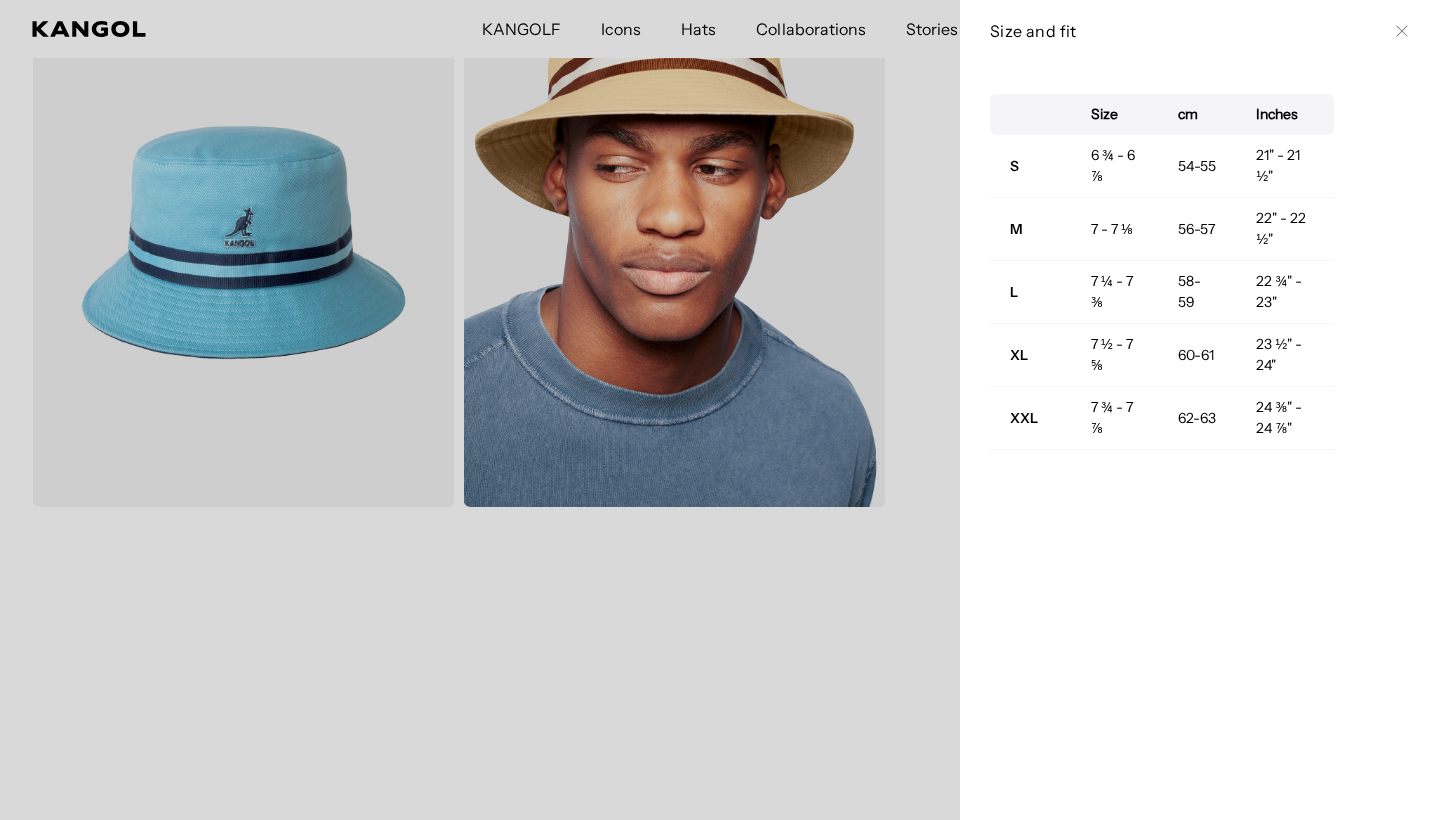 scroll, scrollTop: 0, scrollLeft: 412, axis: horizontal 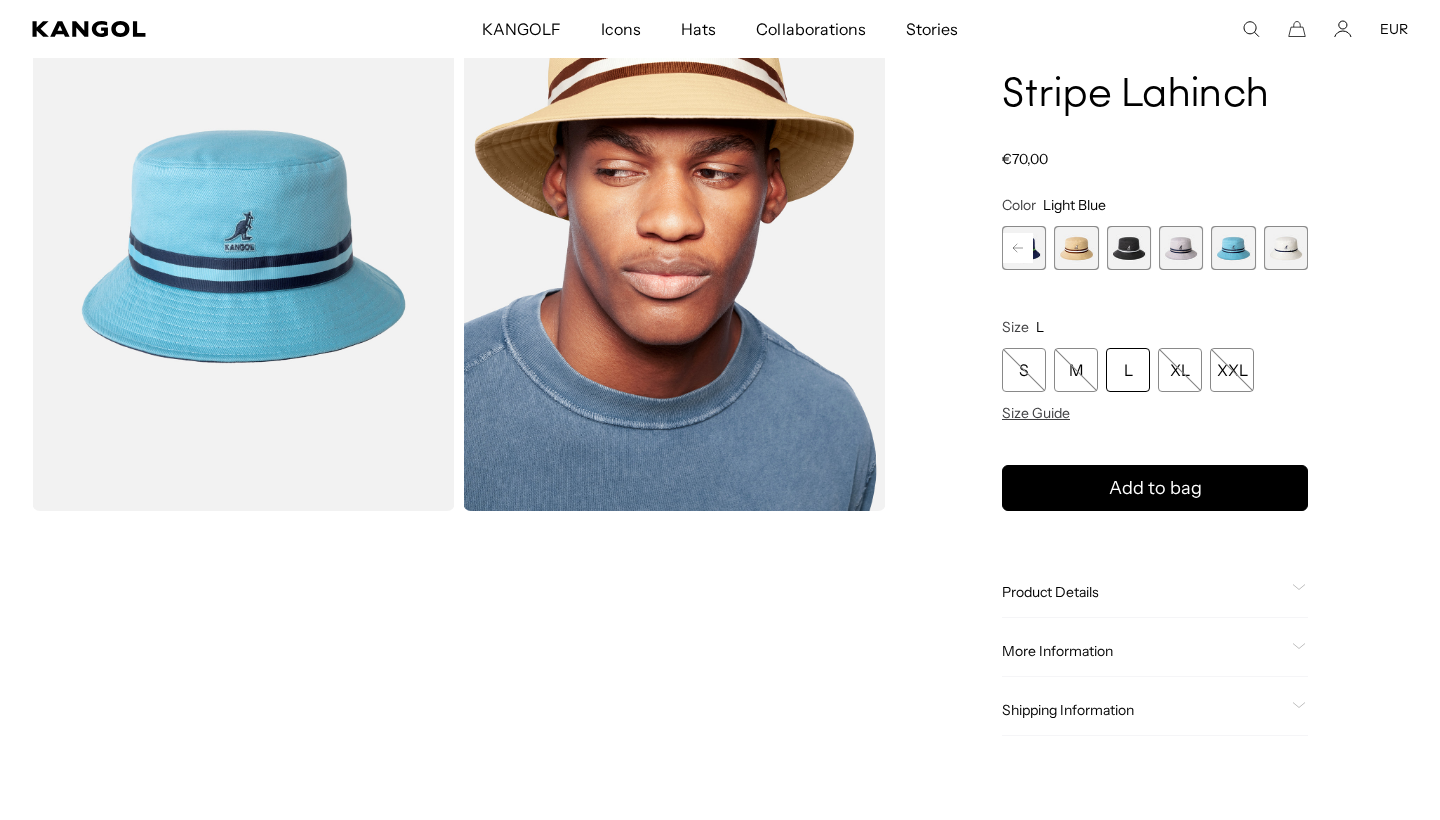 click at bounding box center (1076, 248) 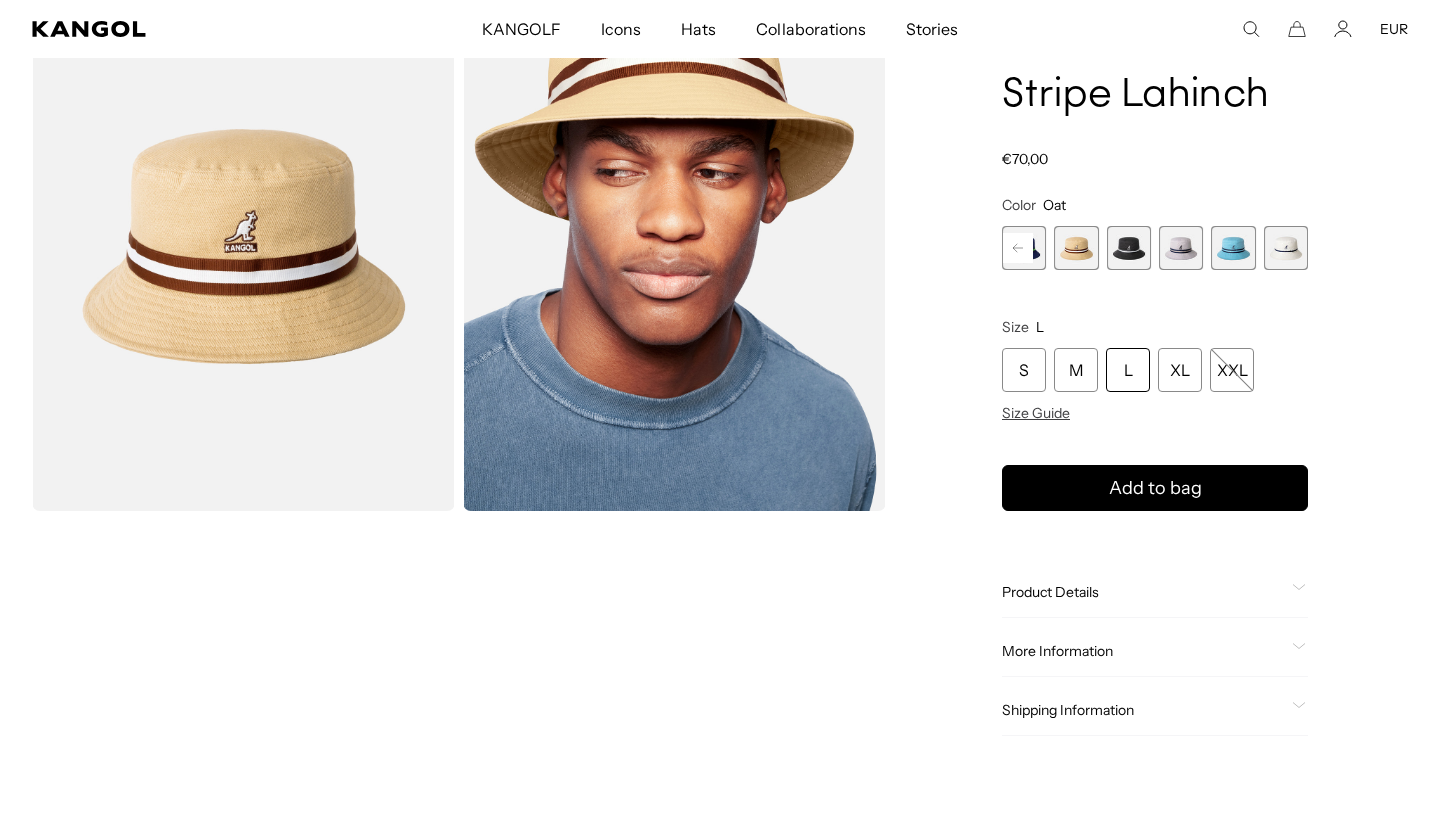 click at bounding box center [1129, 248] 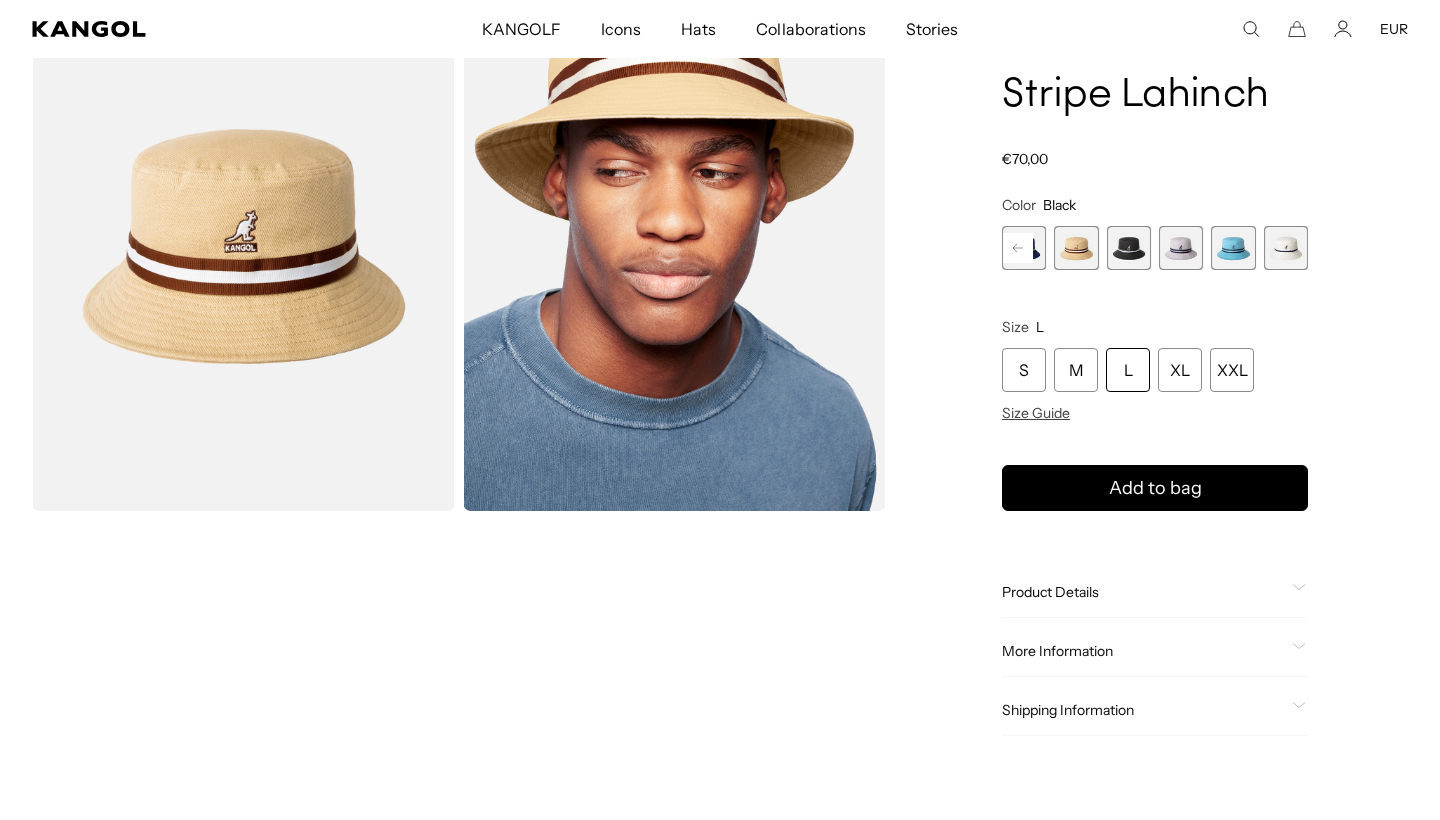 scroll 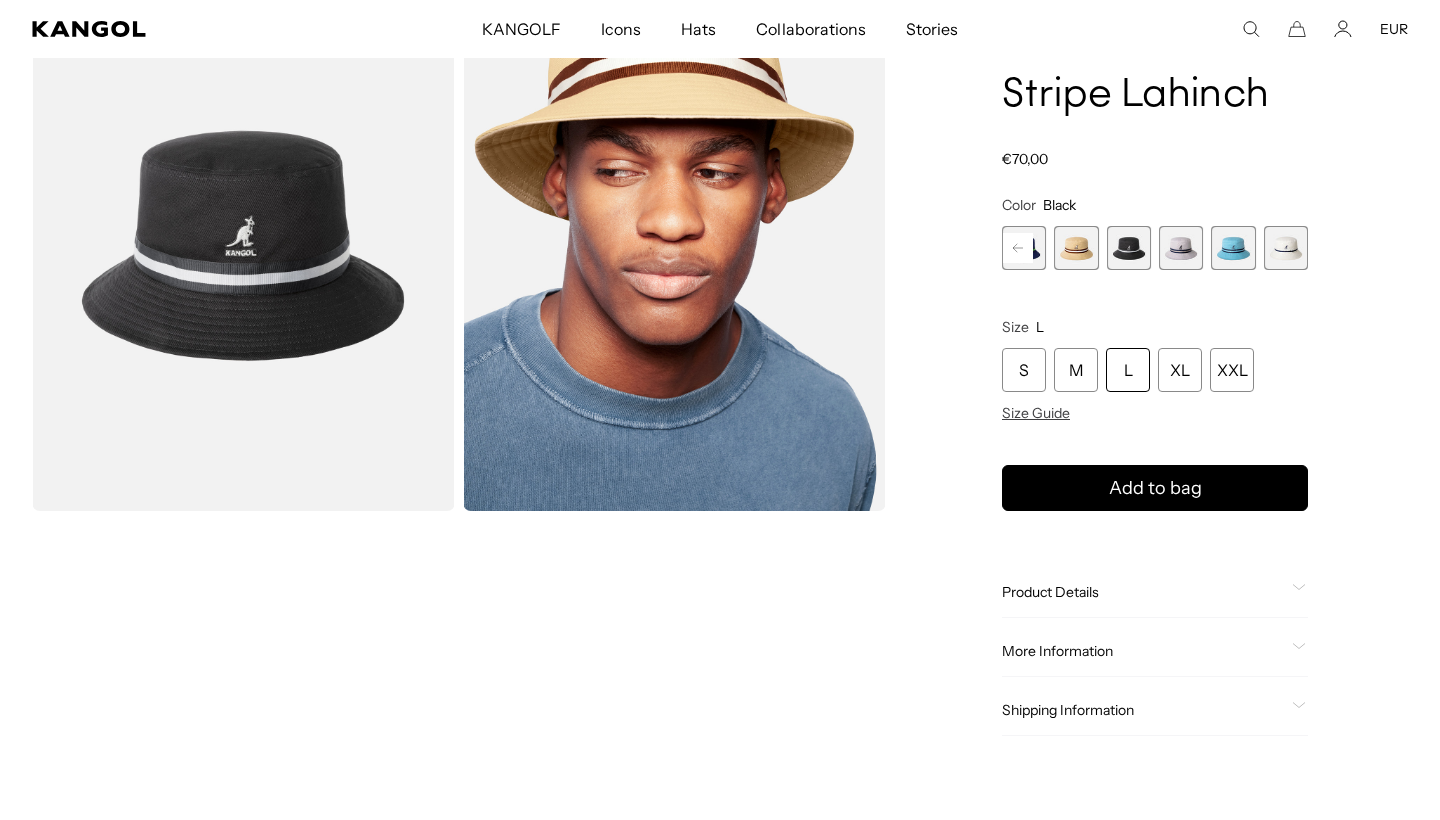 click at bounding box center (1181, 248) 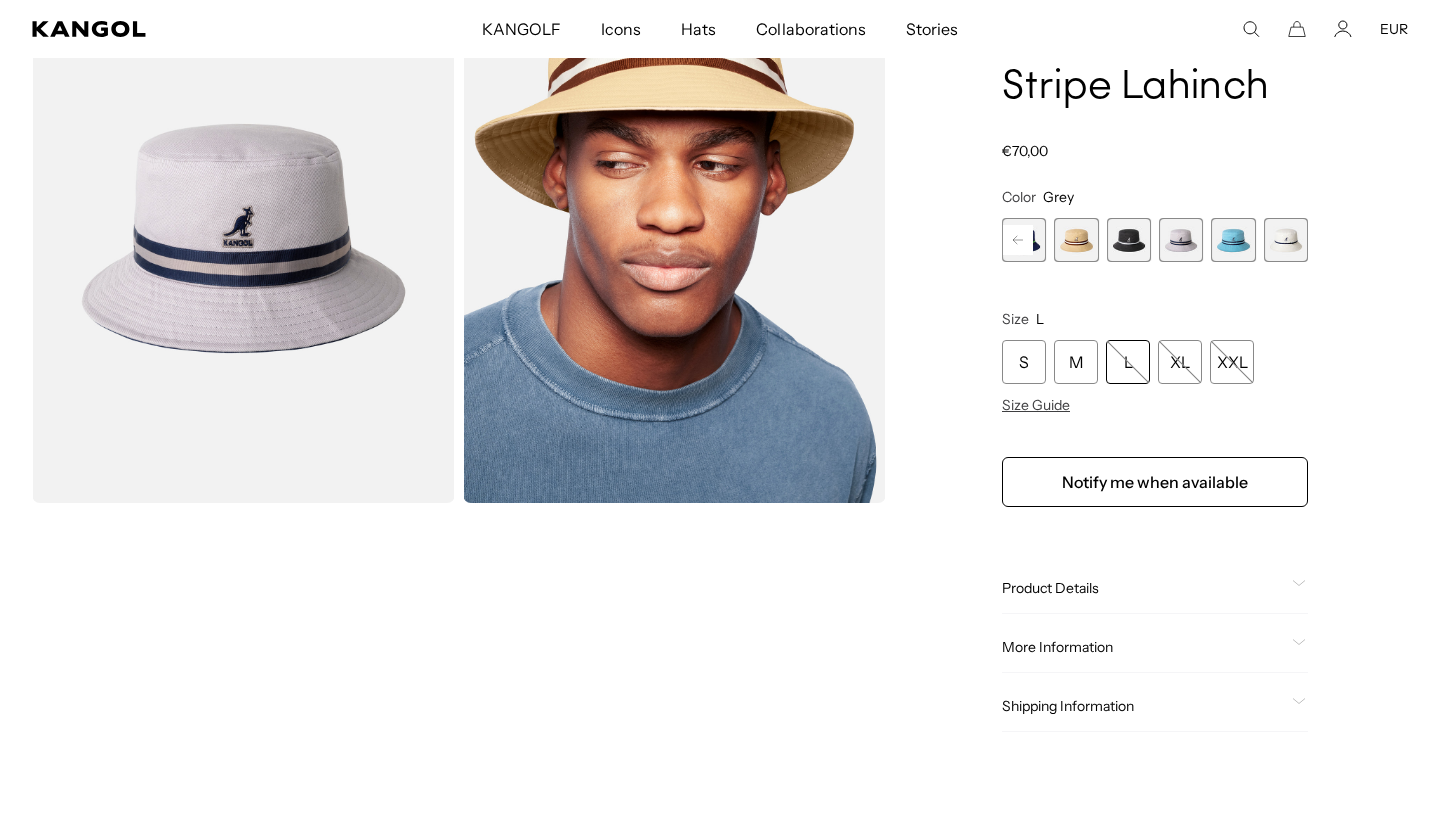 click at bounding box center [1286, 240] 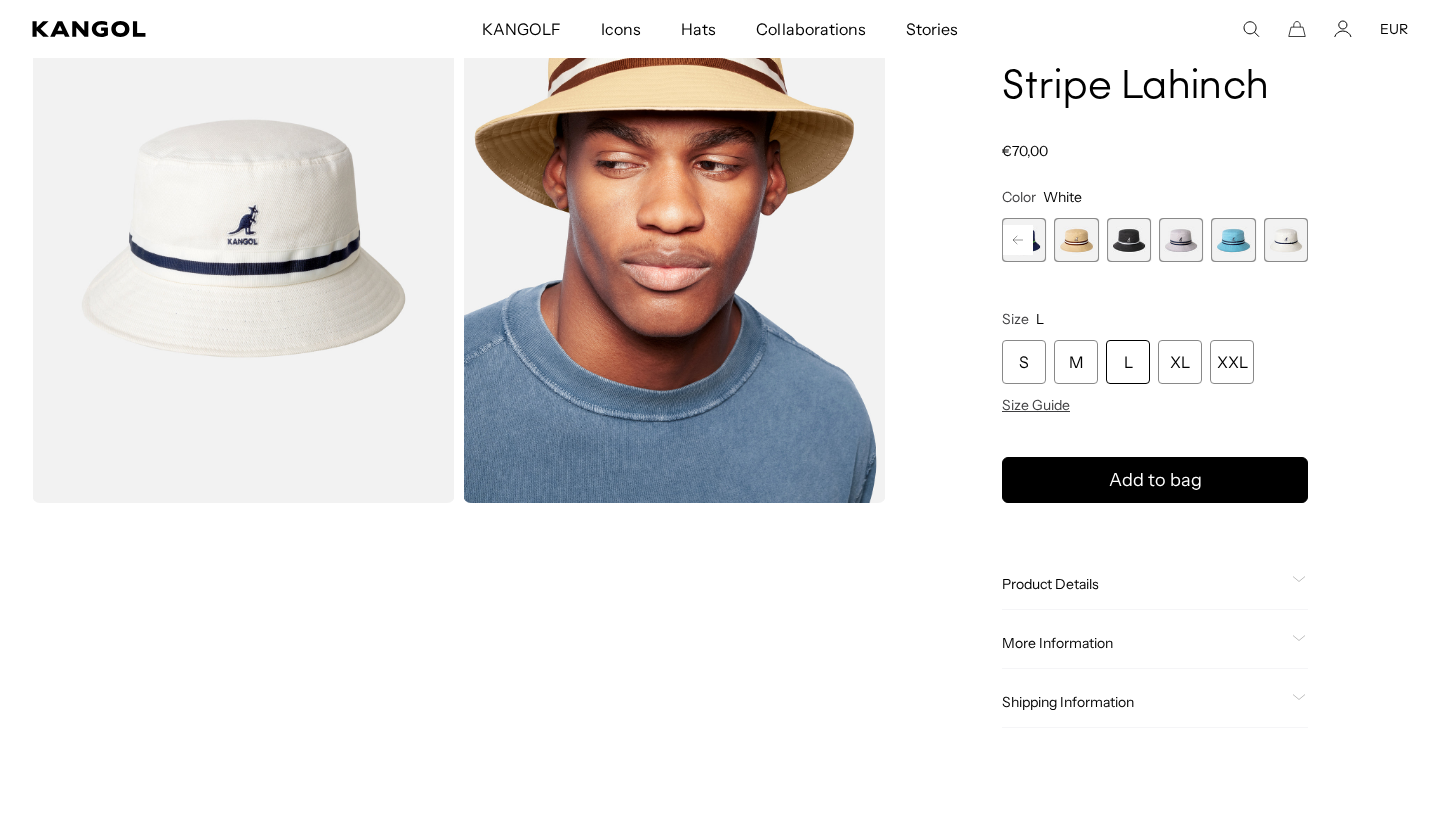 click 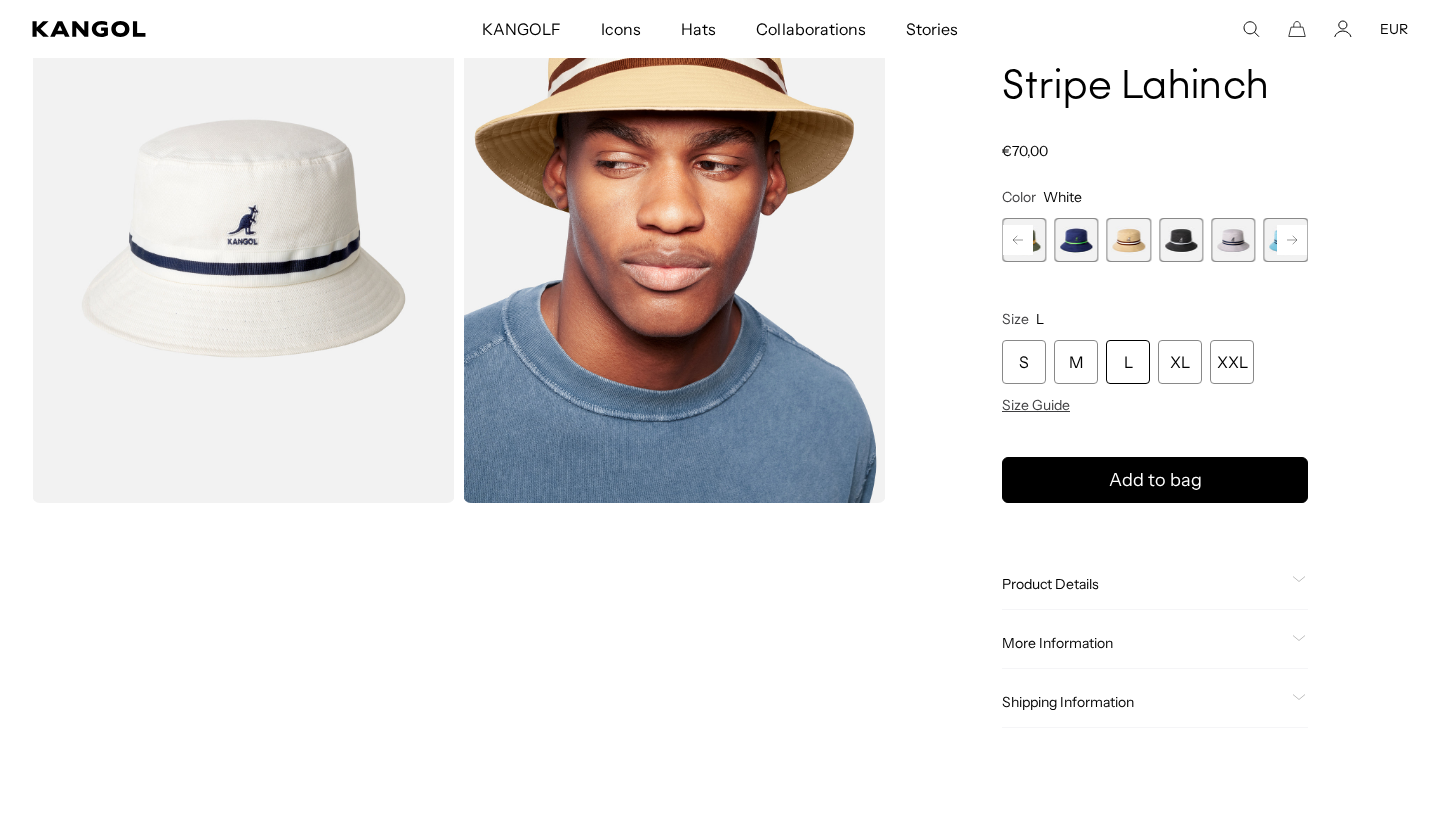click at bounding box center [1076, 240] 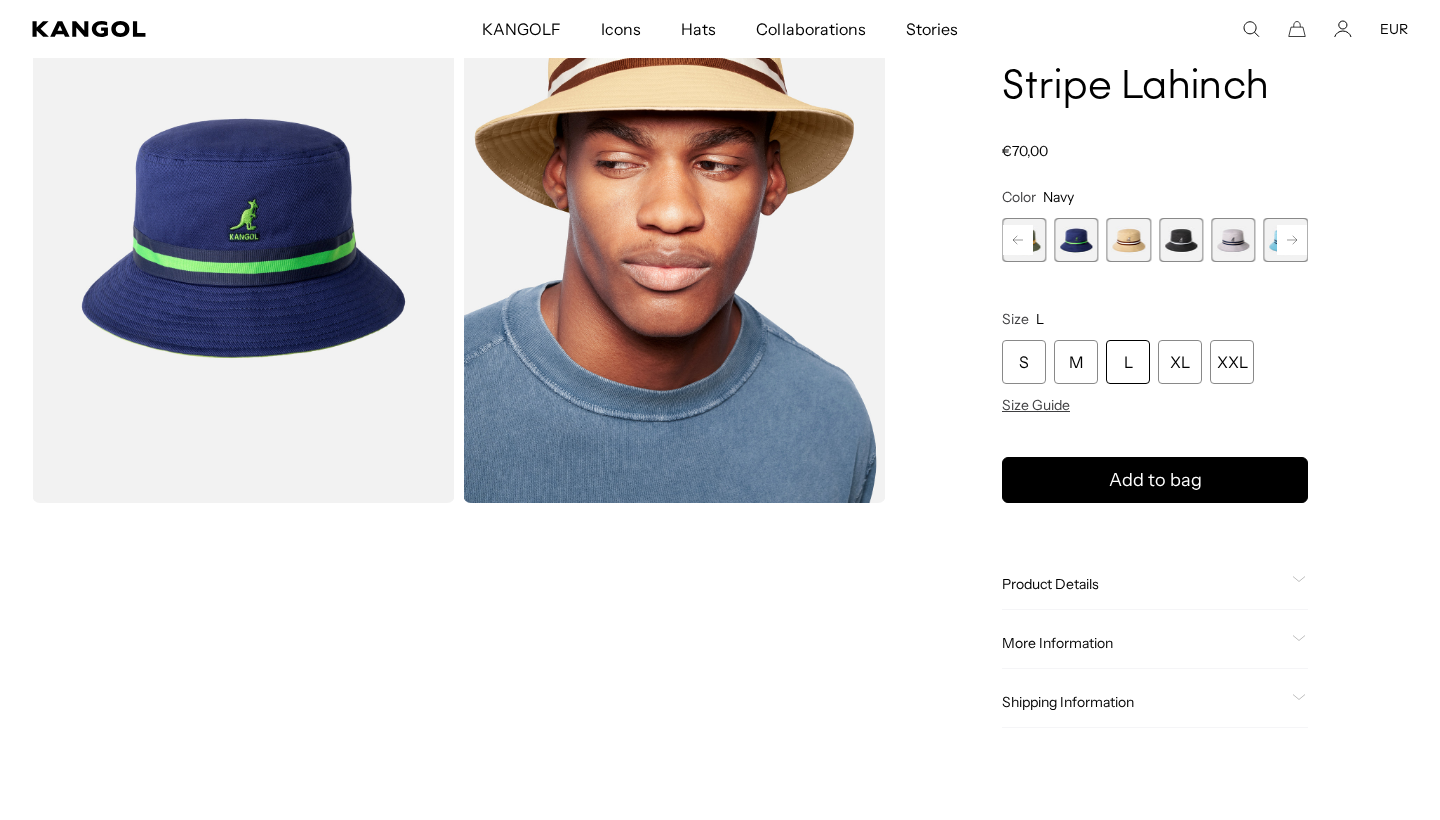 click 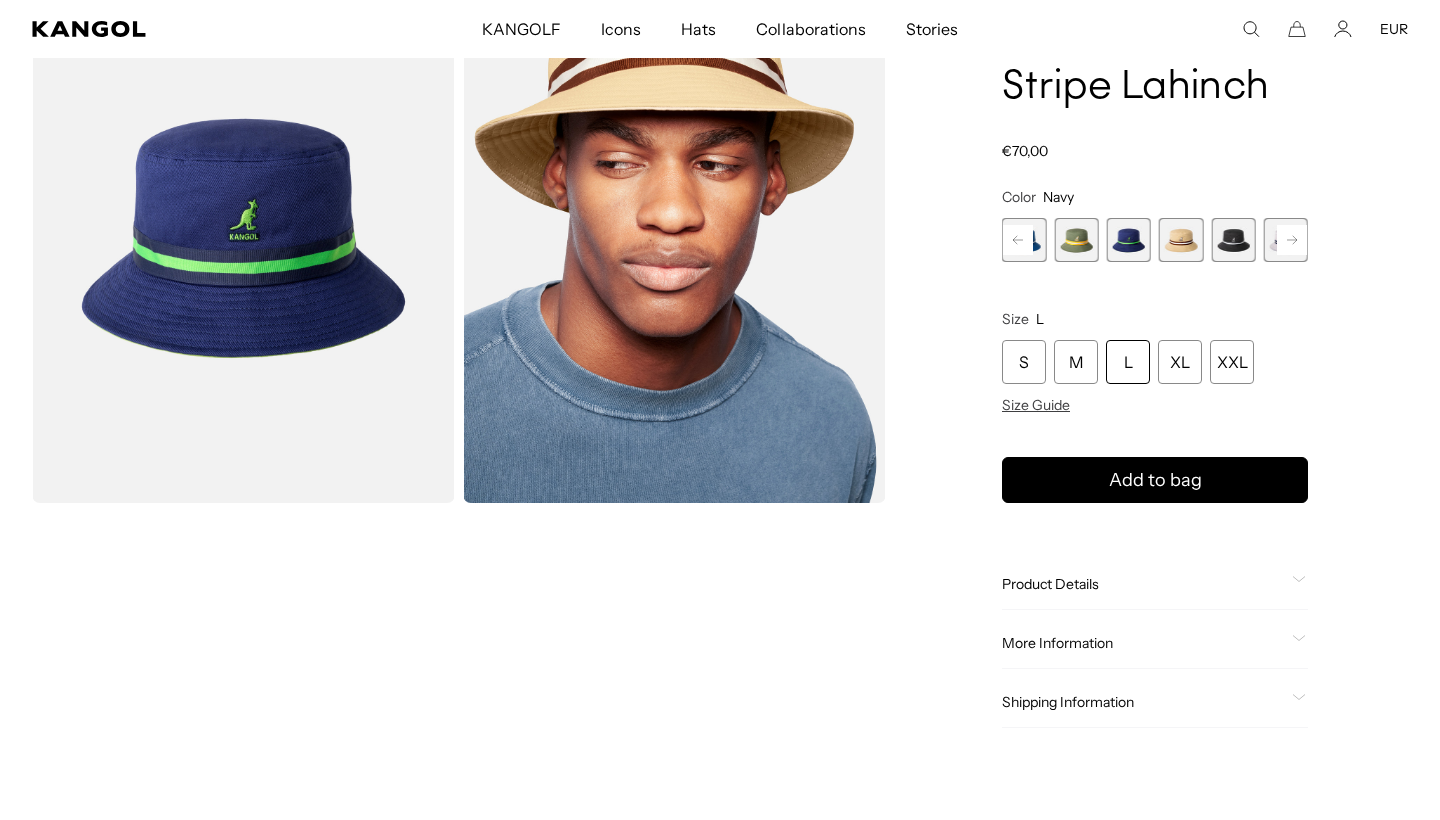 click at bounding box center [1076, 240] 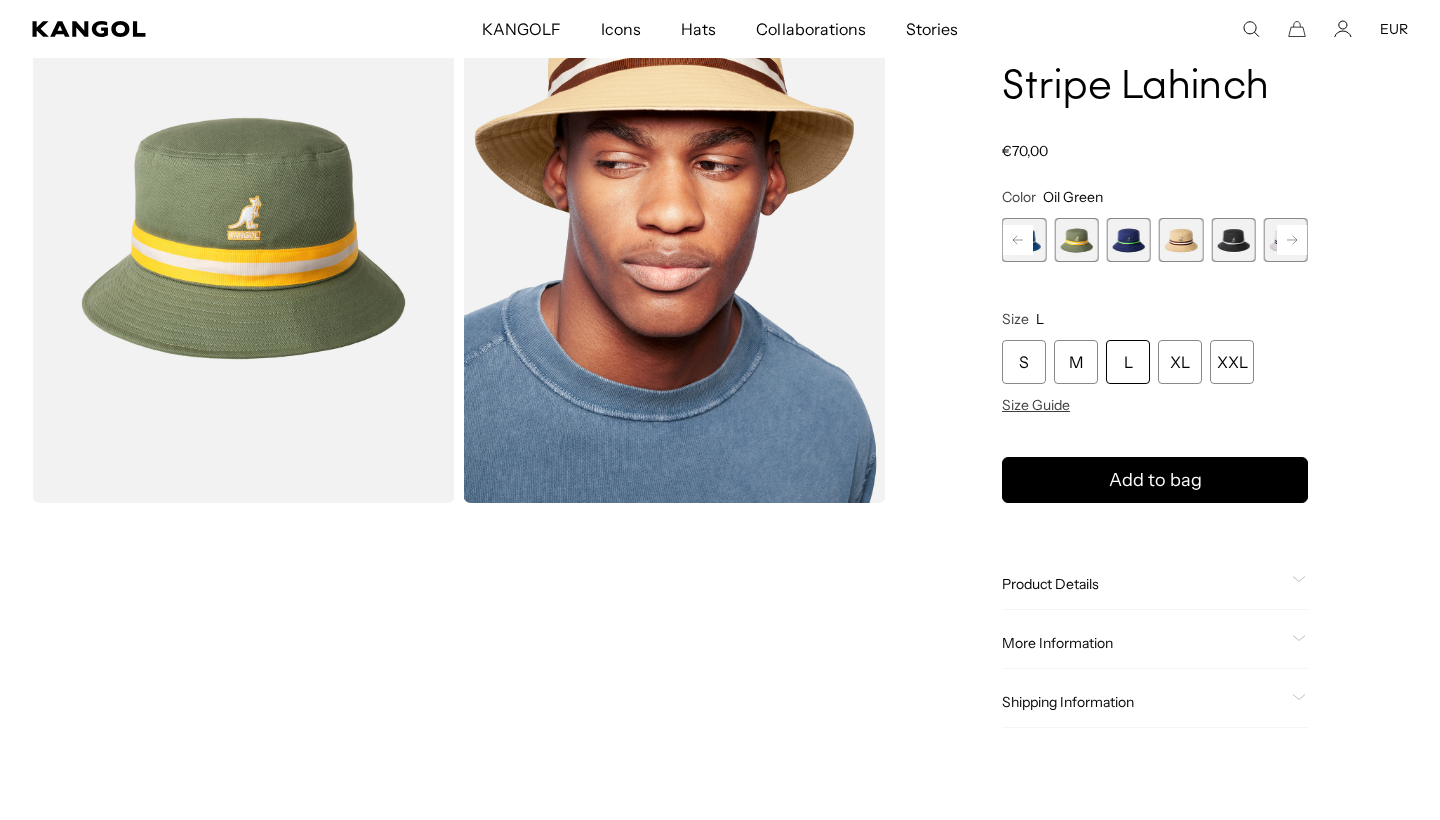 click 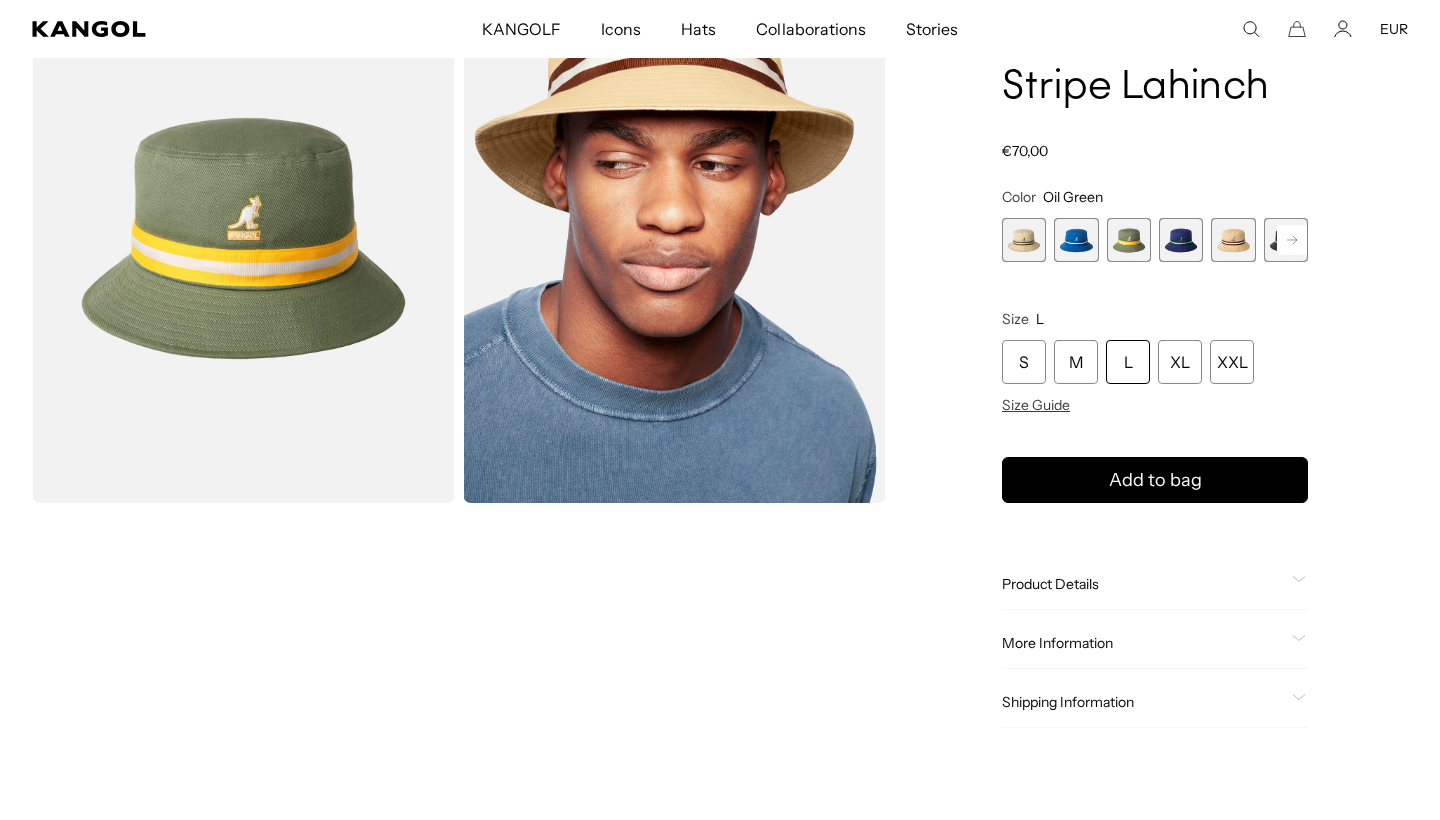 click at bounding box center [1076, 240] 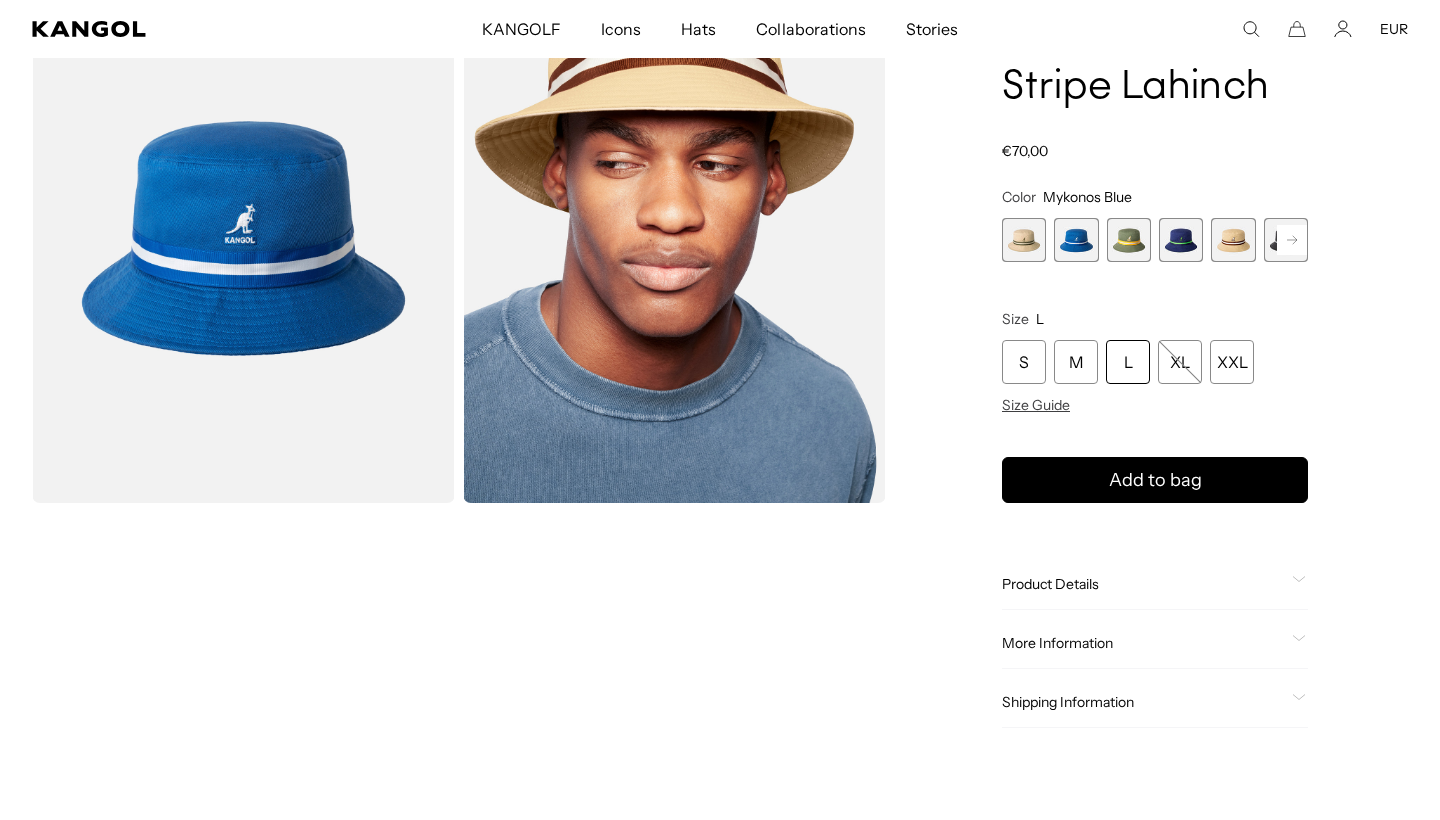click at bounding box center [1024, 240] 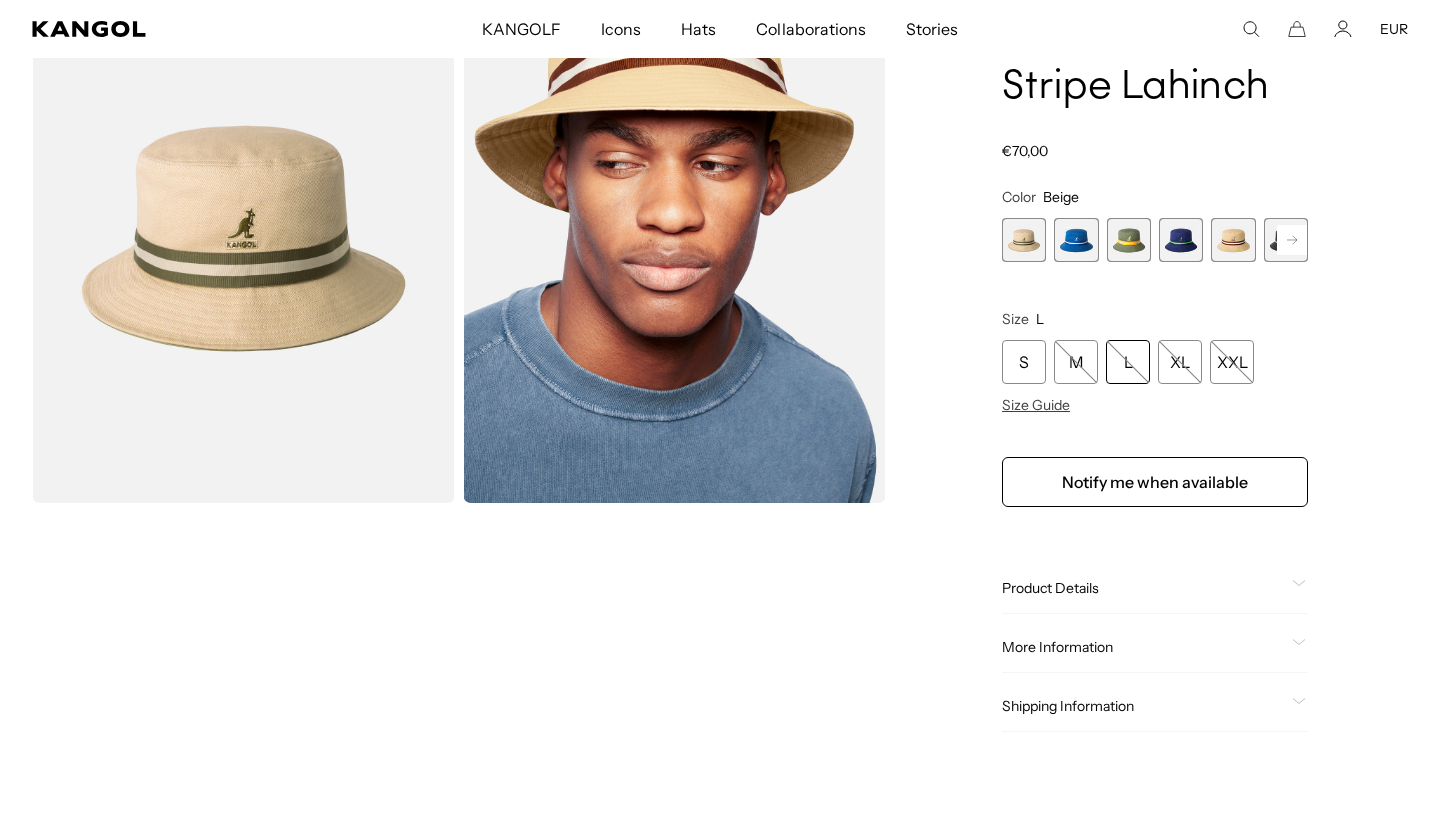 click at bounding box center [1129, 240] 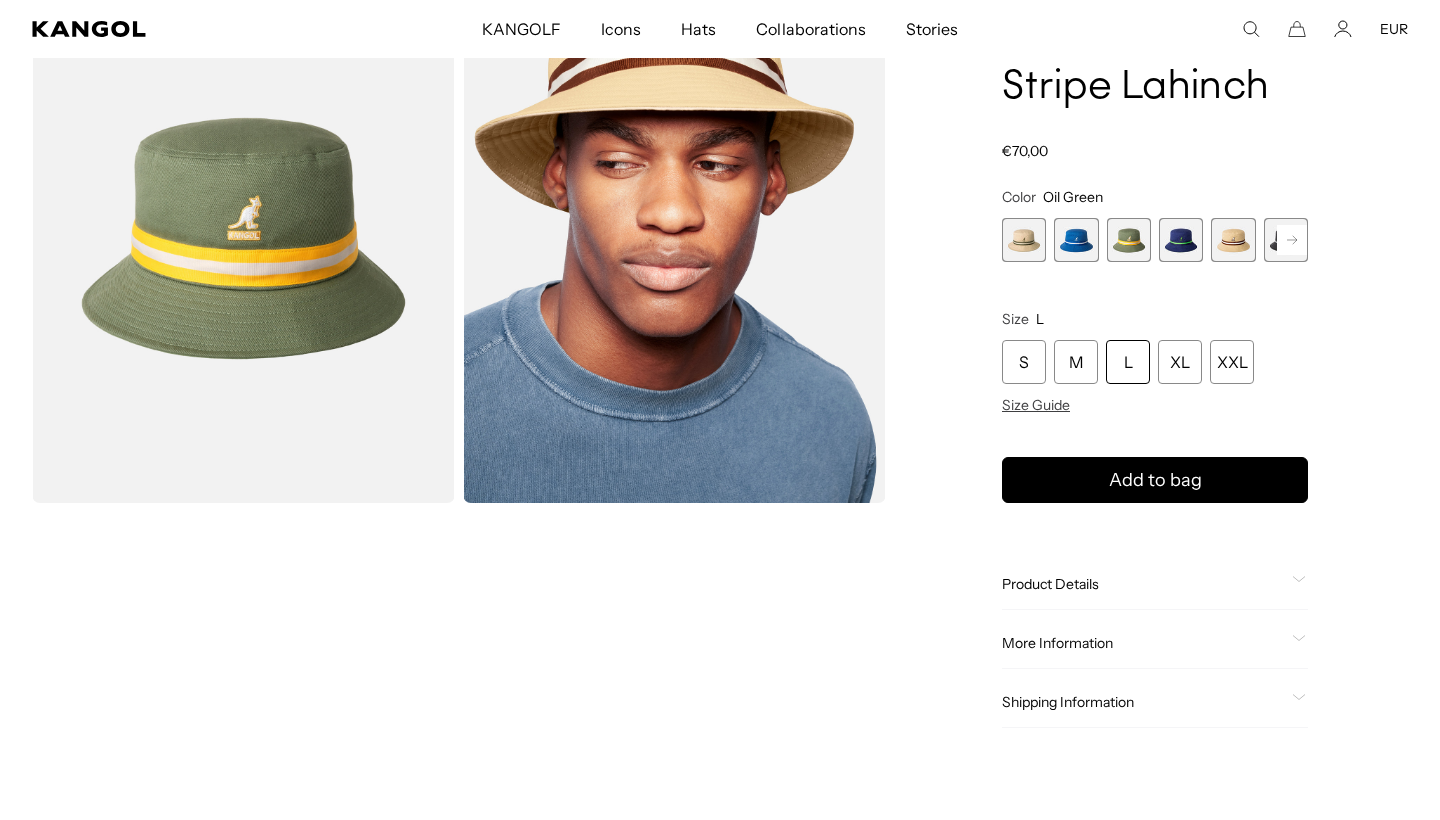 click at bounding box center (1181, 240) 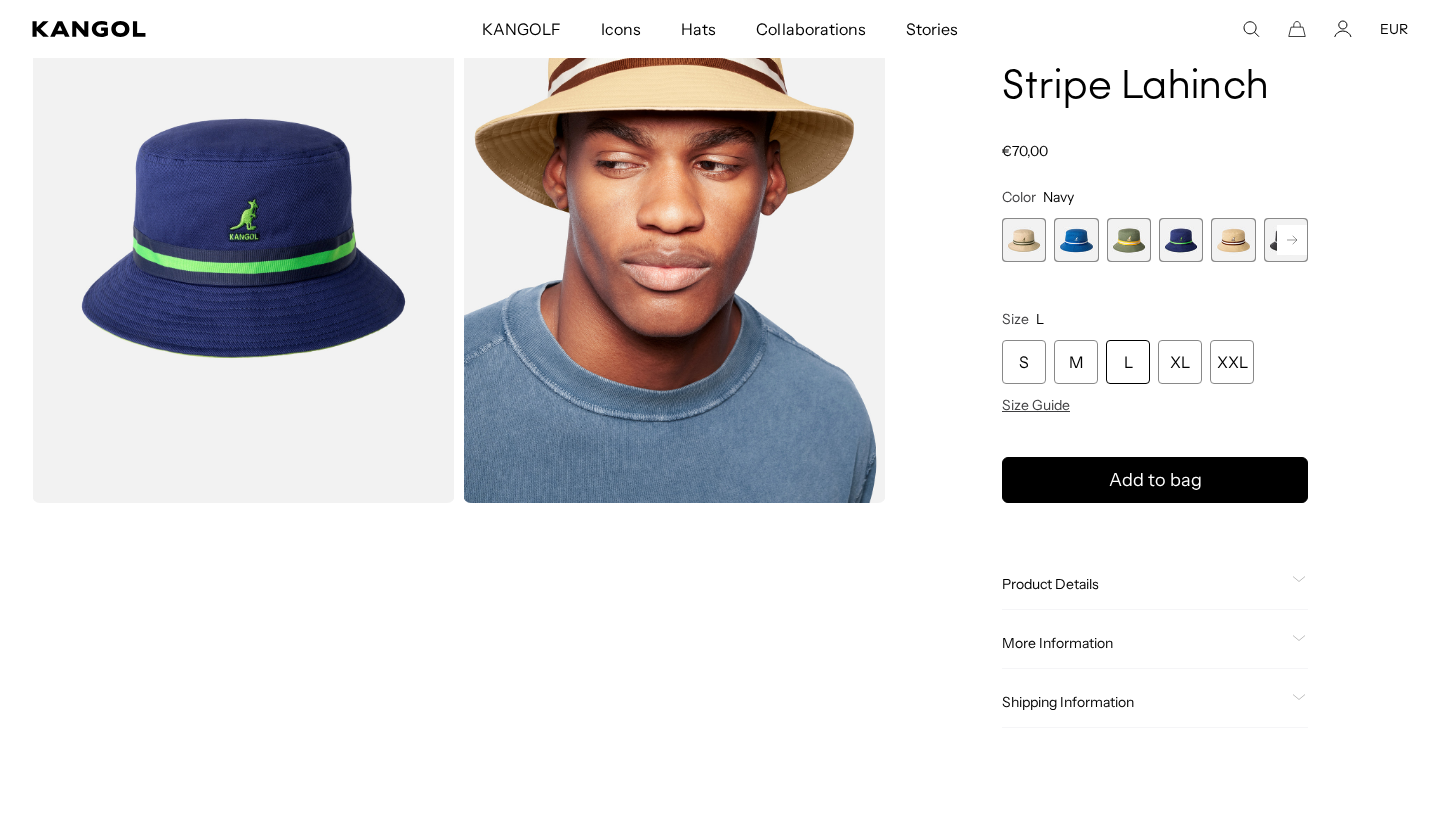click 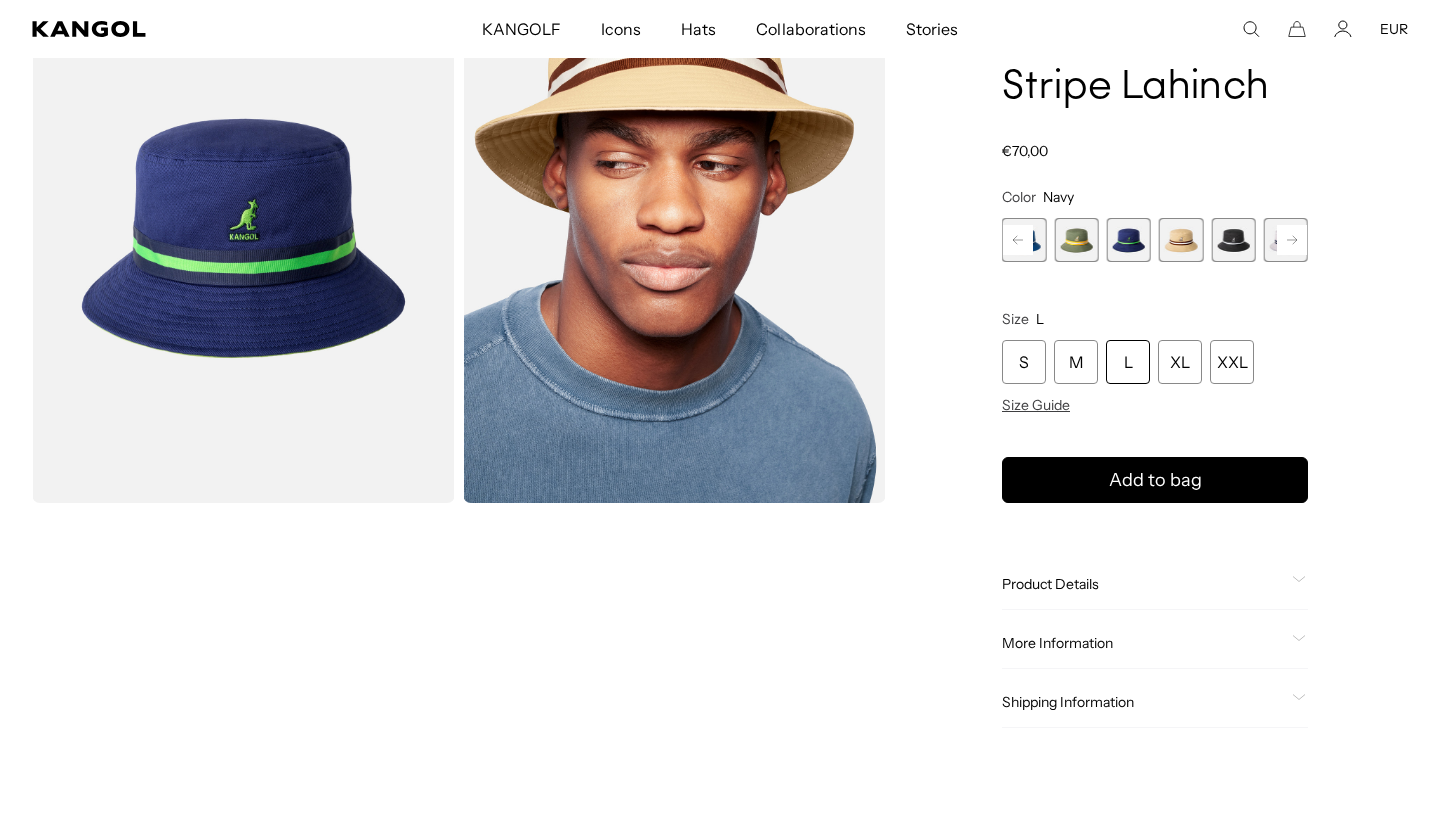 click 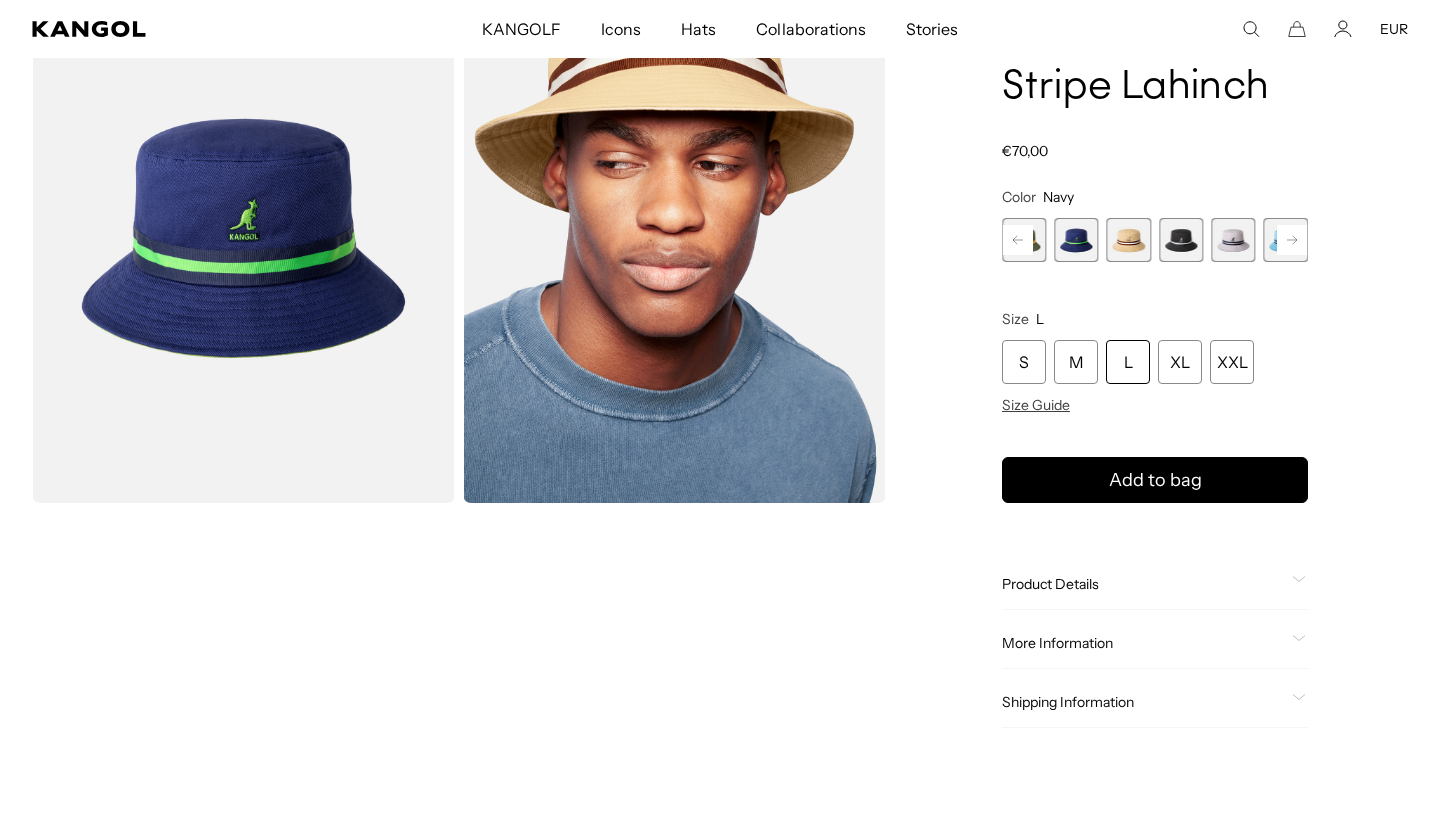 click 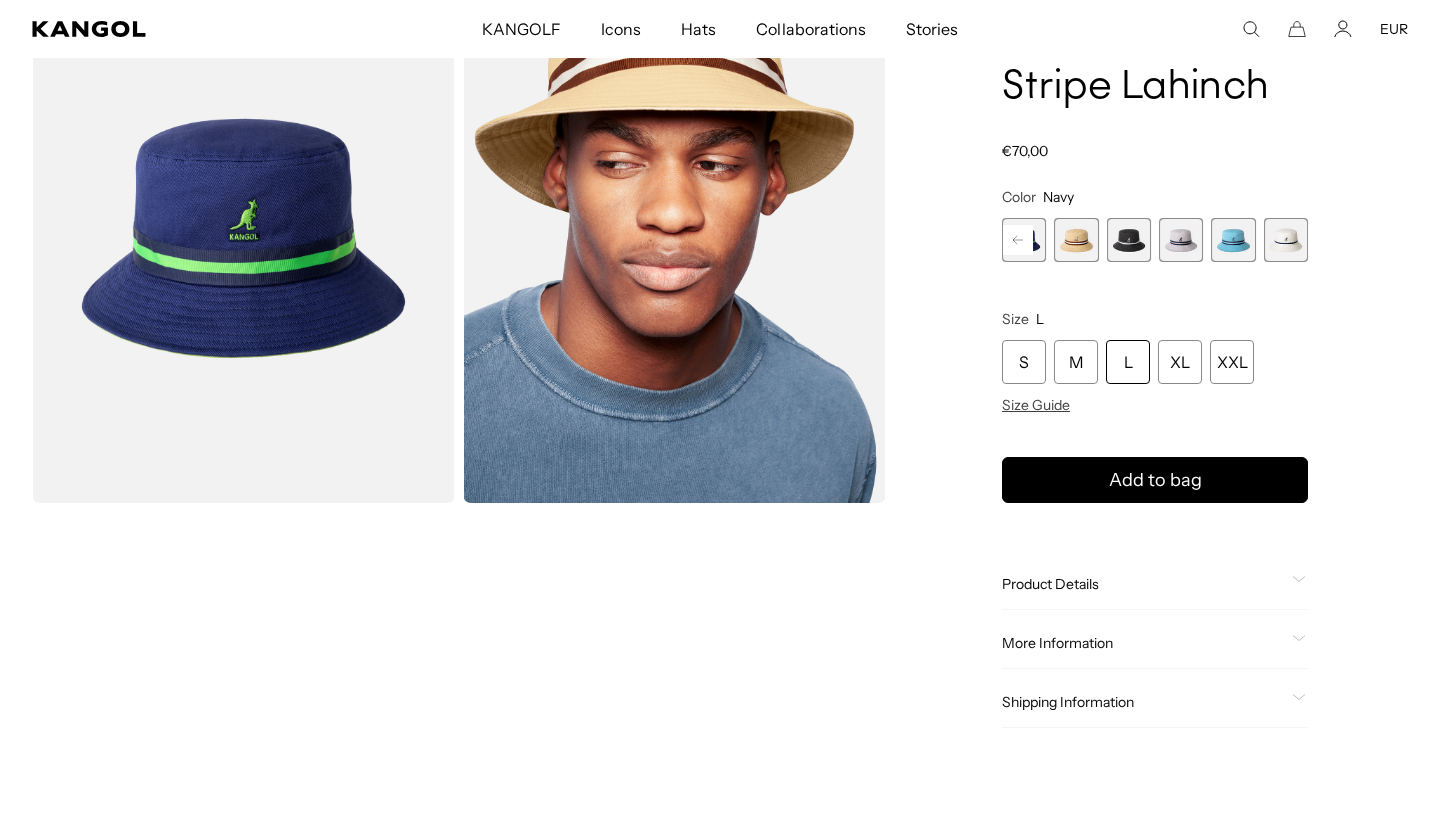 click at bounding box center (1181, 240) 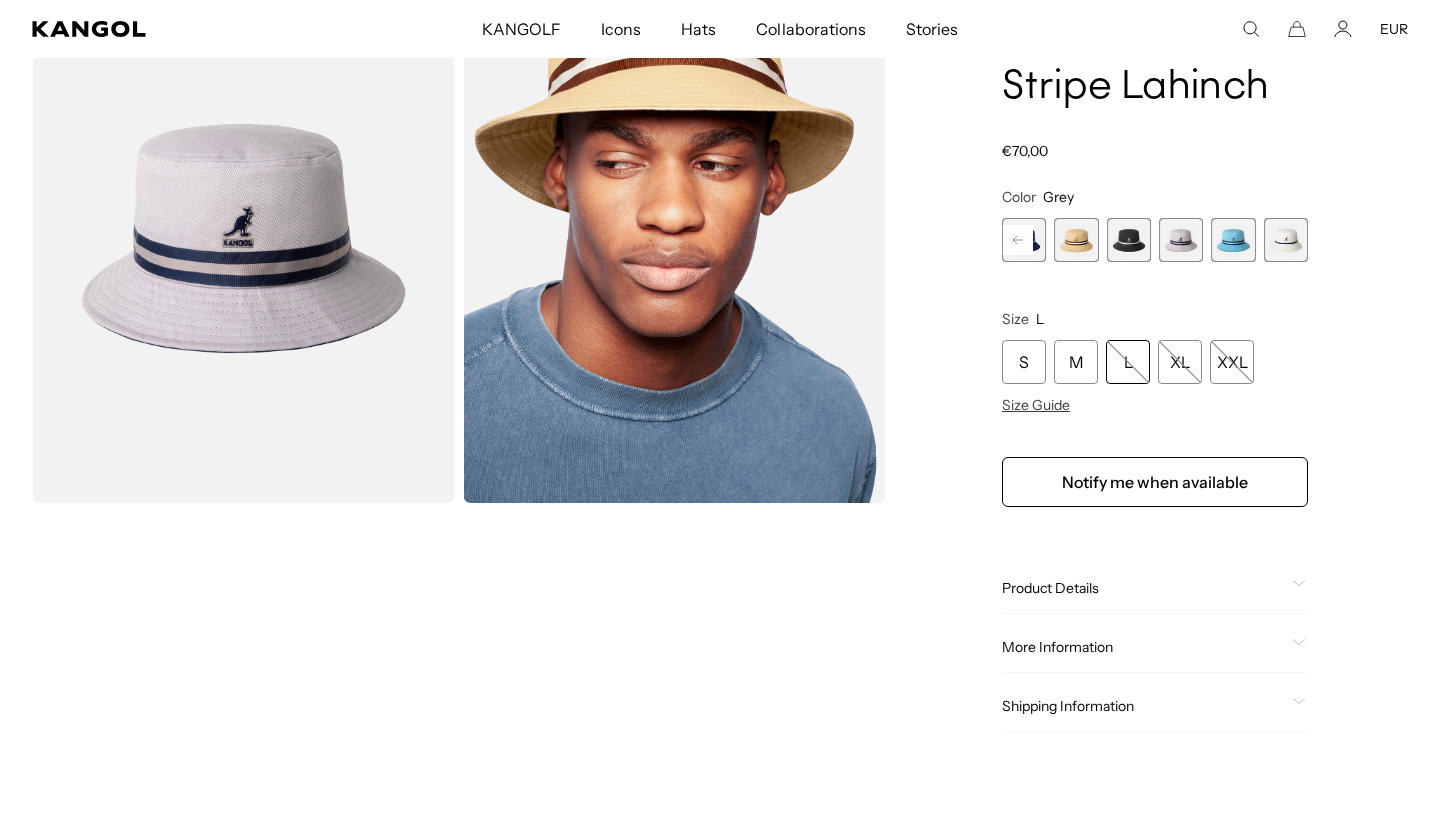 click at bounding box center (1233, 240) 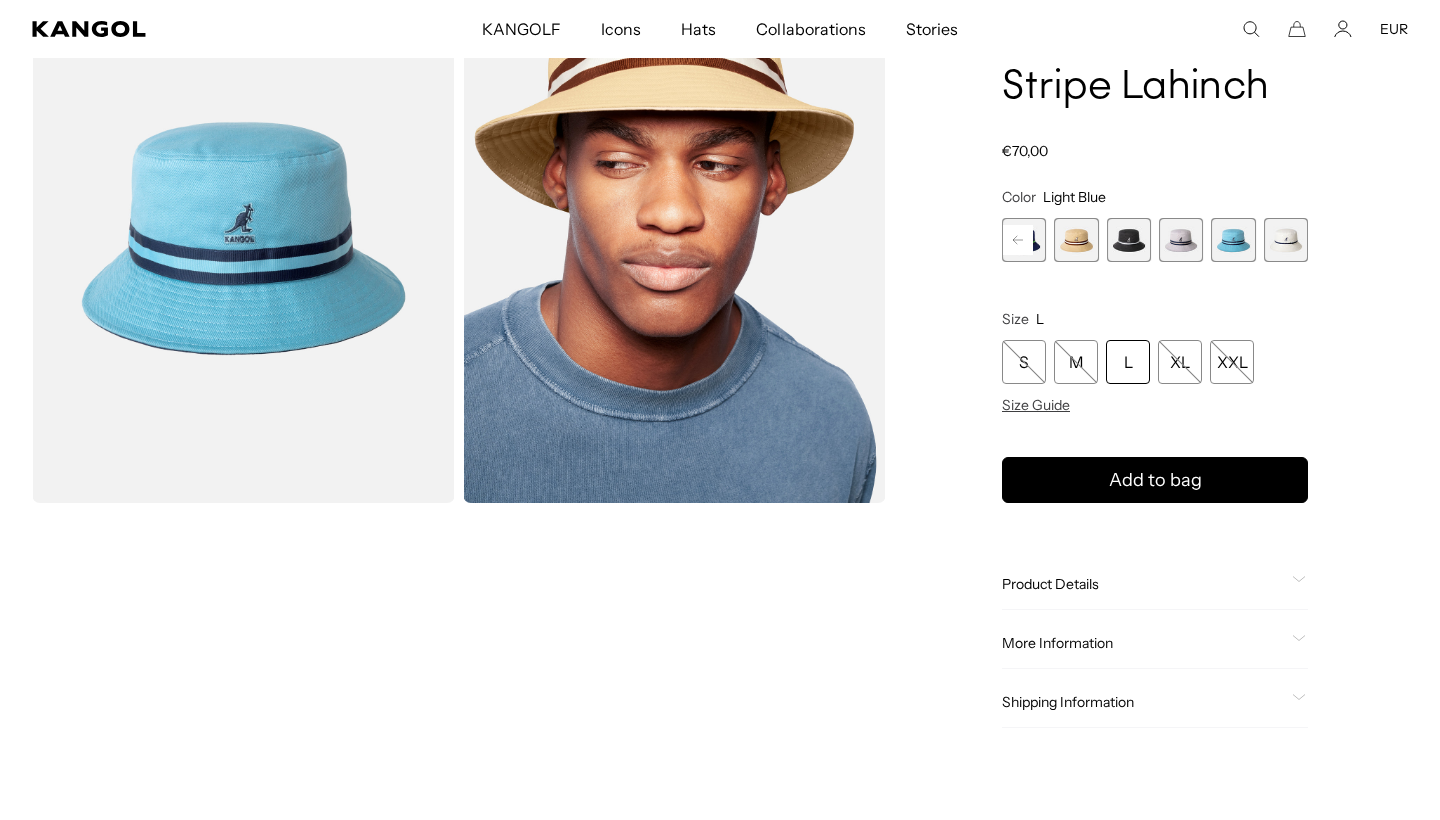 scroll, scrollTop: 0, scrollLeft: 412, axis: horizontal 